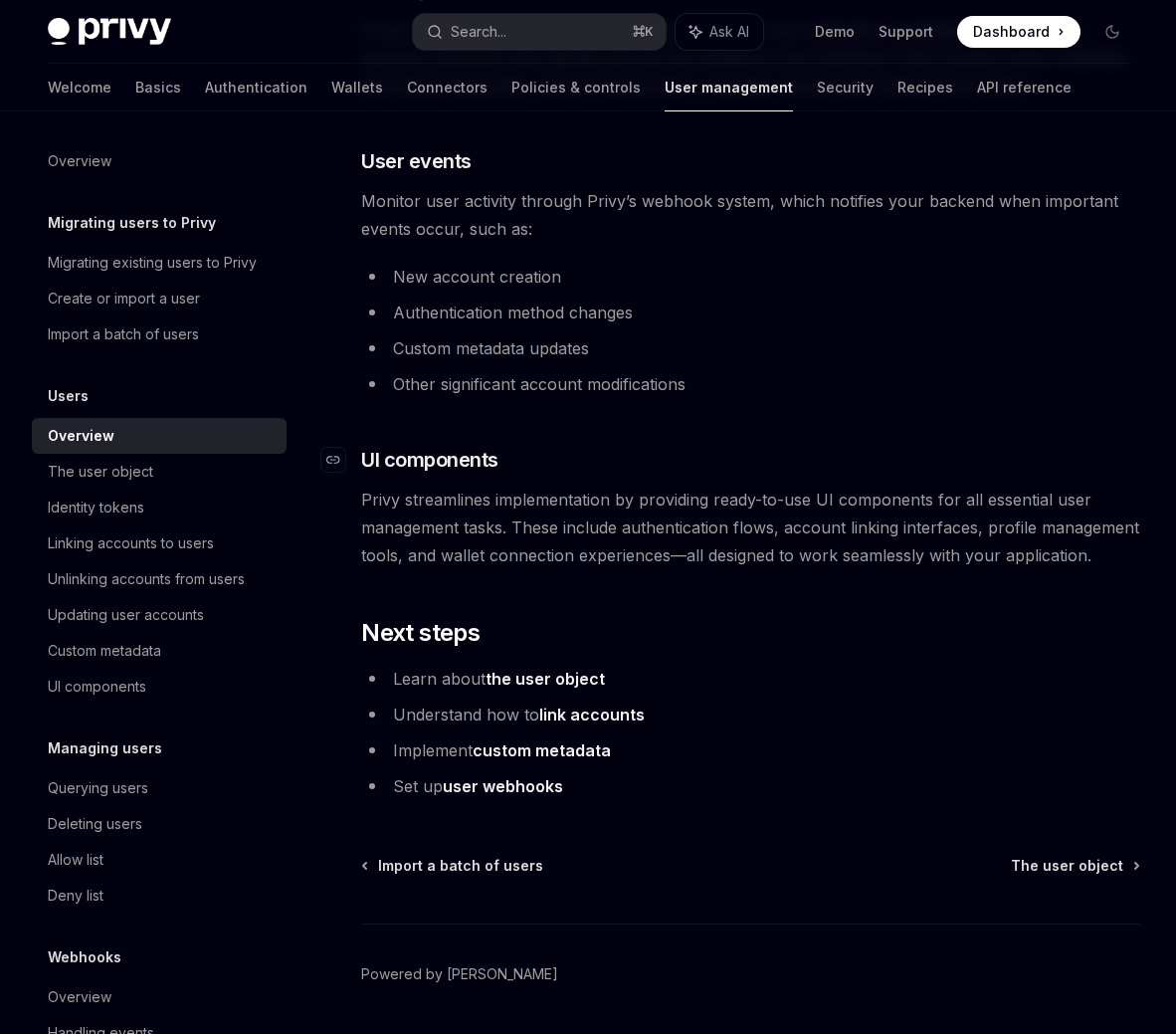 scroll, scrollTop: 1903, scrollLeft: 0, axis: vertical 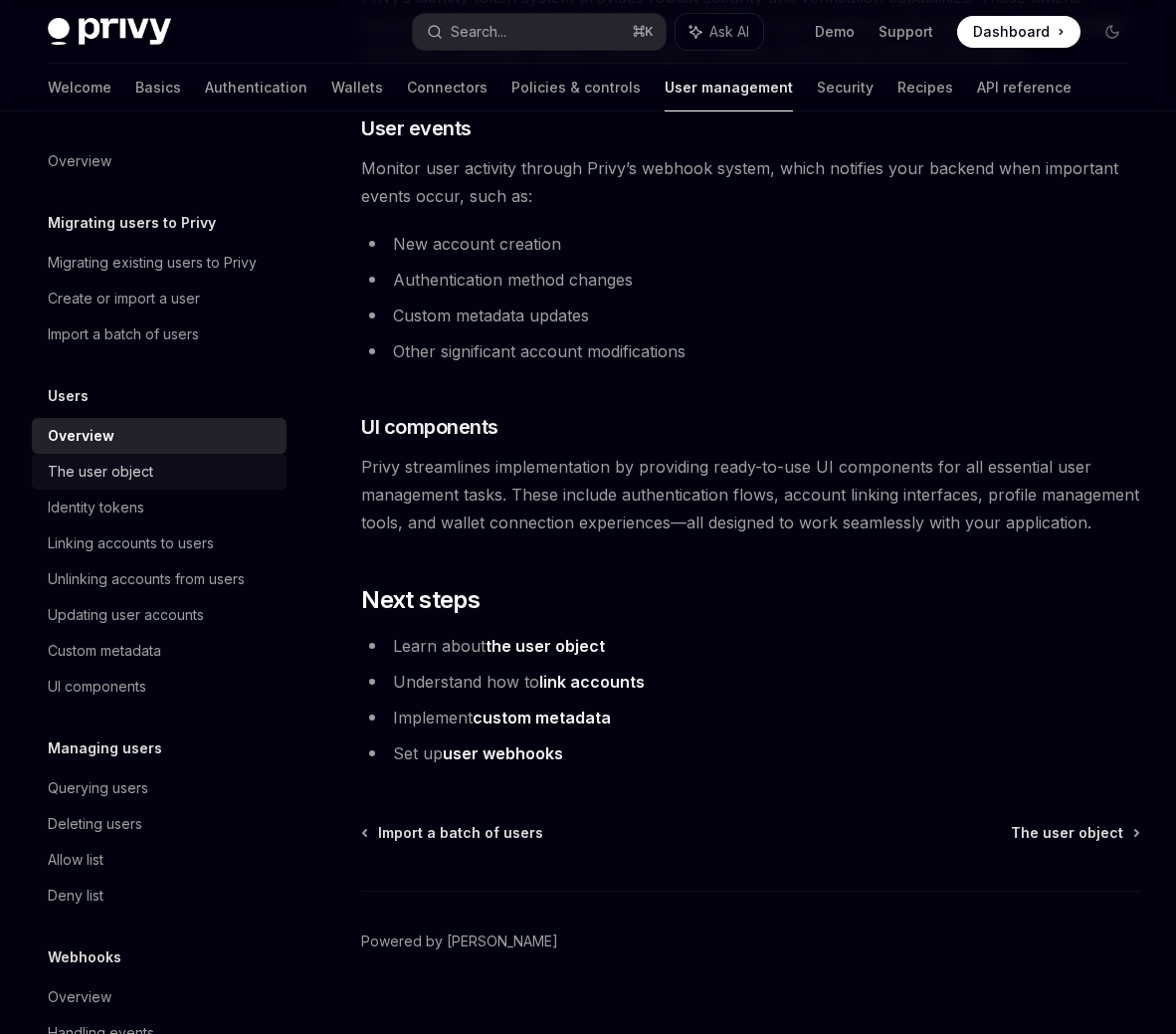 click on "The user object" at bounding box center (159, 472) 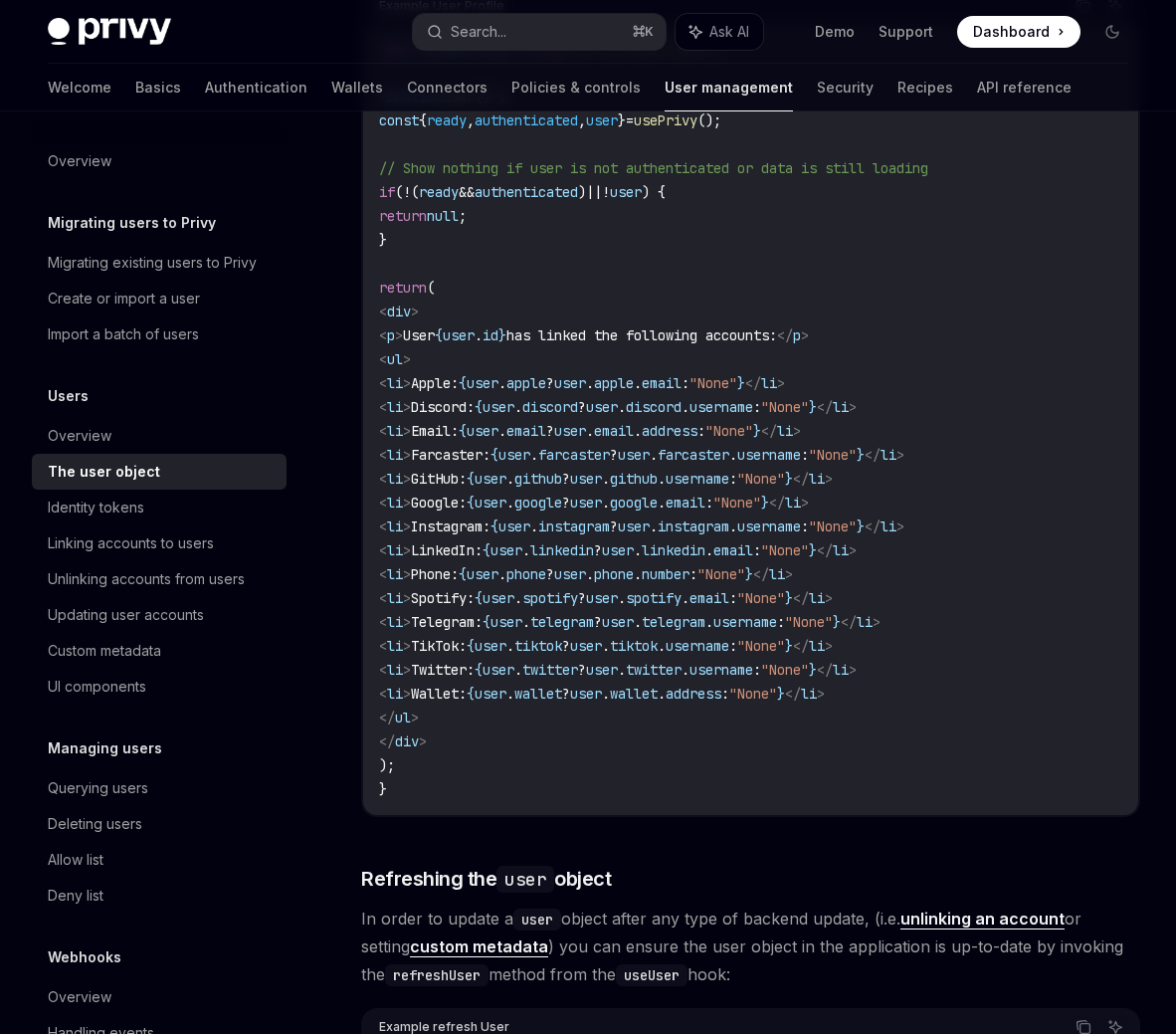 type on "*" 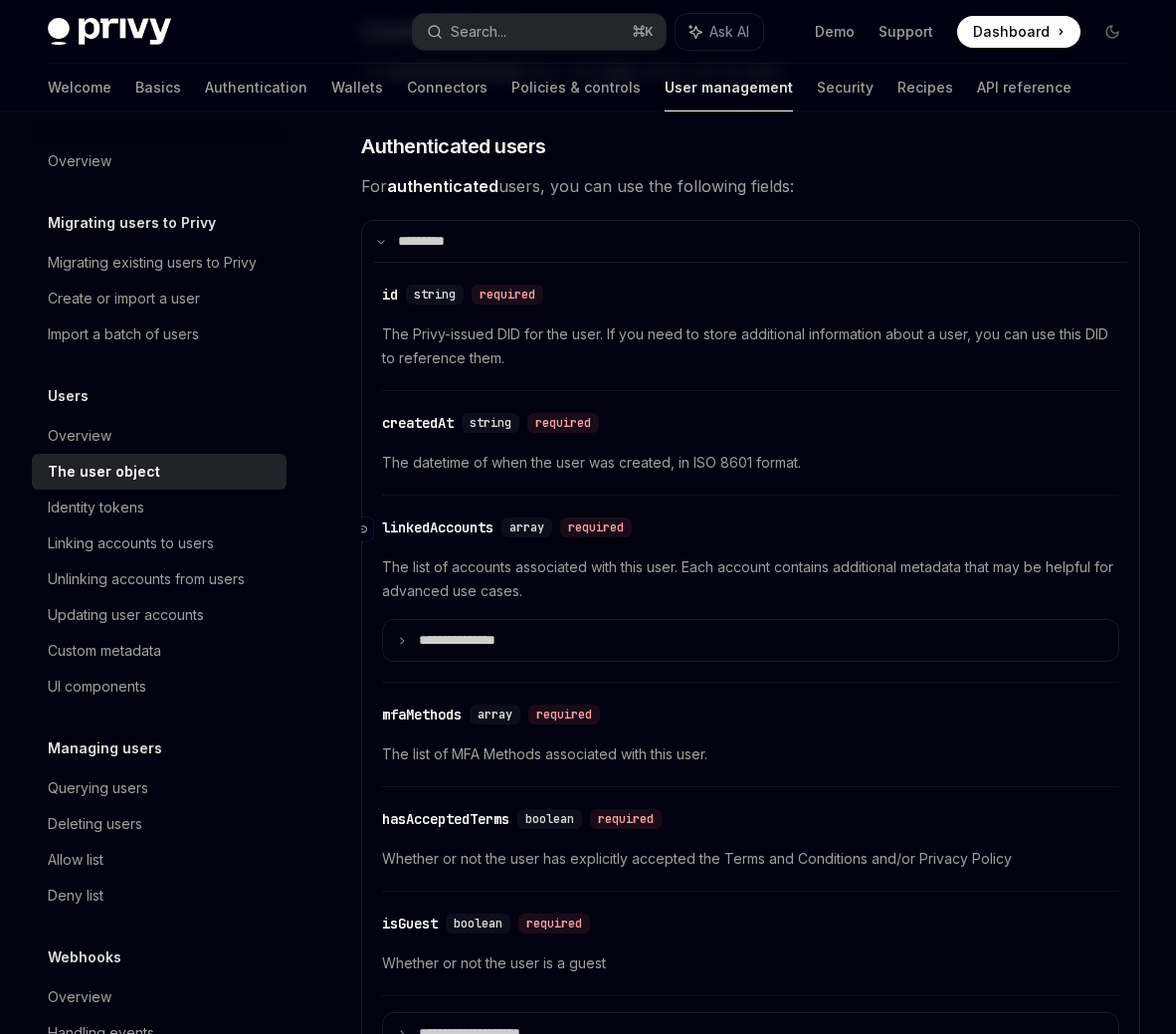 scroll, scrollTop: 644, scrollLeft: 0, axis: vertical 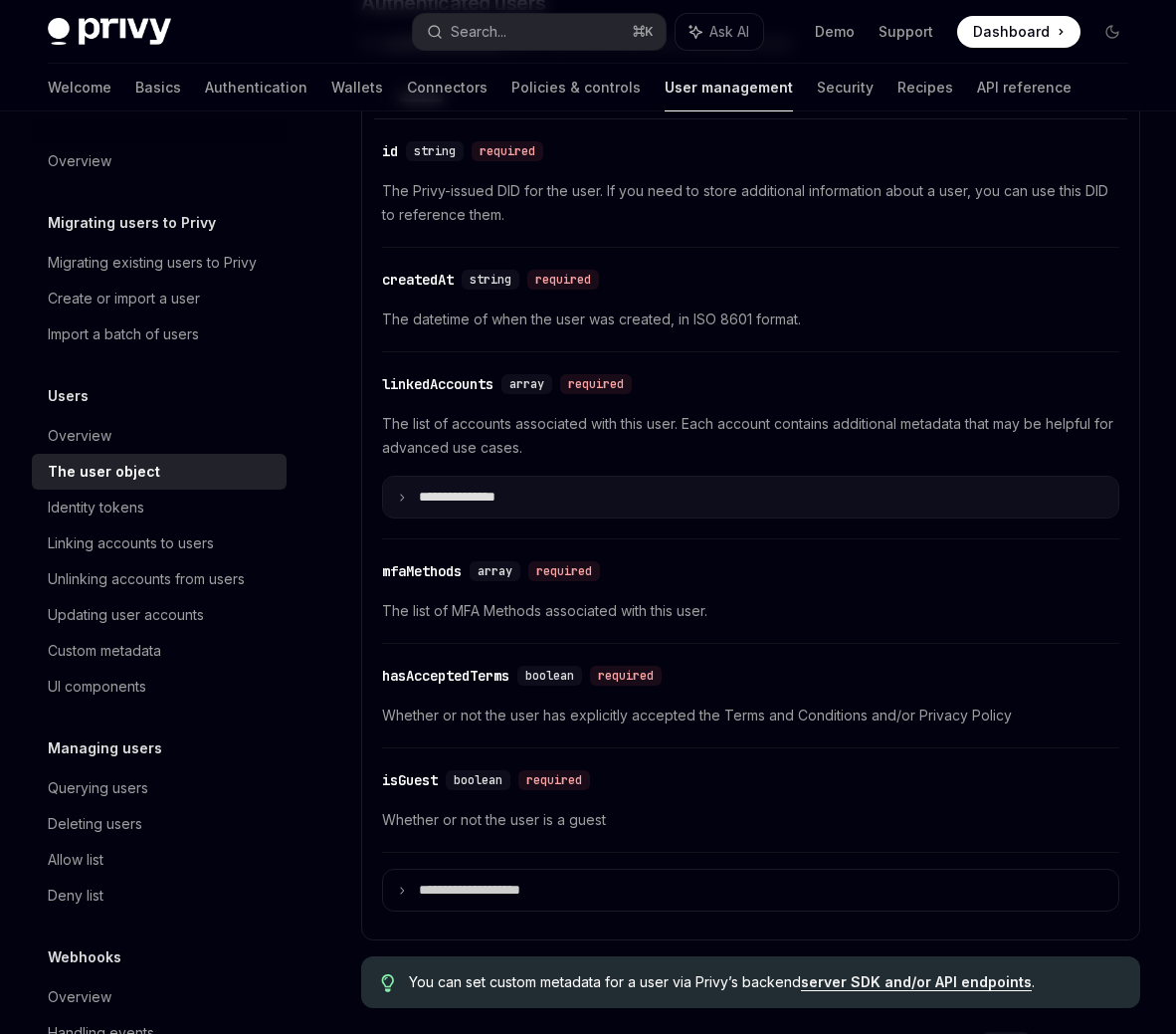 click on "**********" at bounding box center [750, 497] 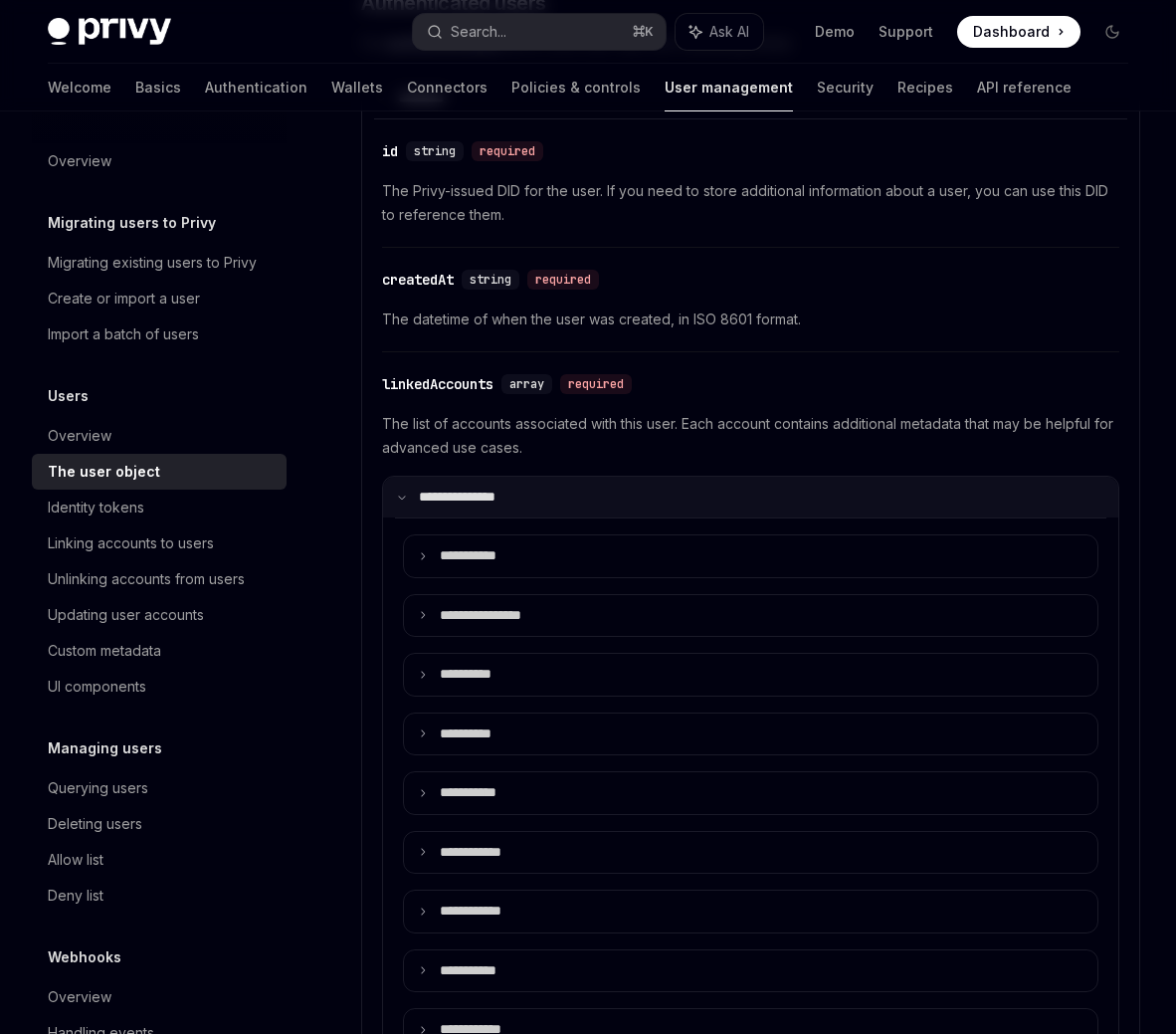 click 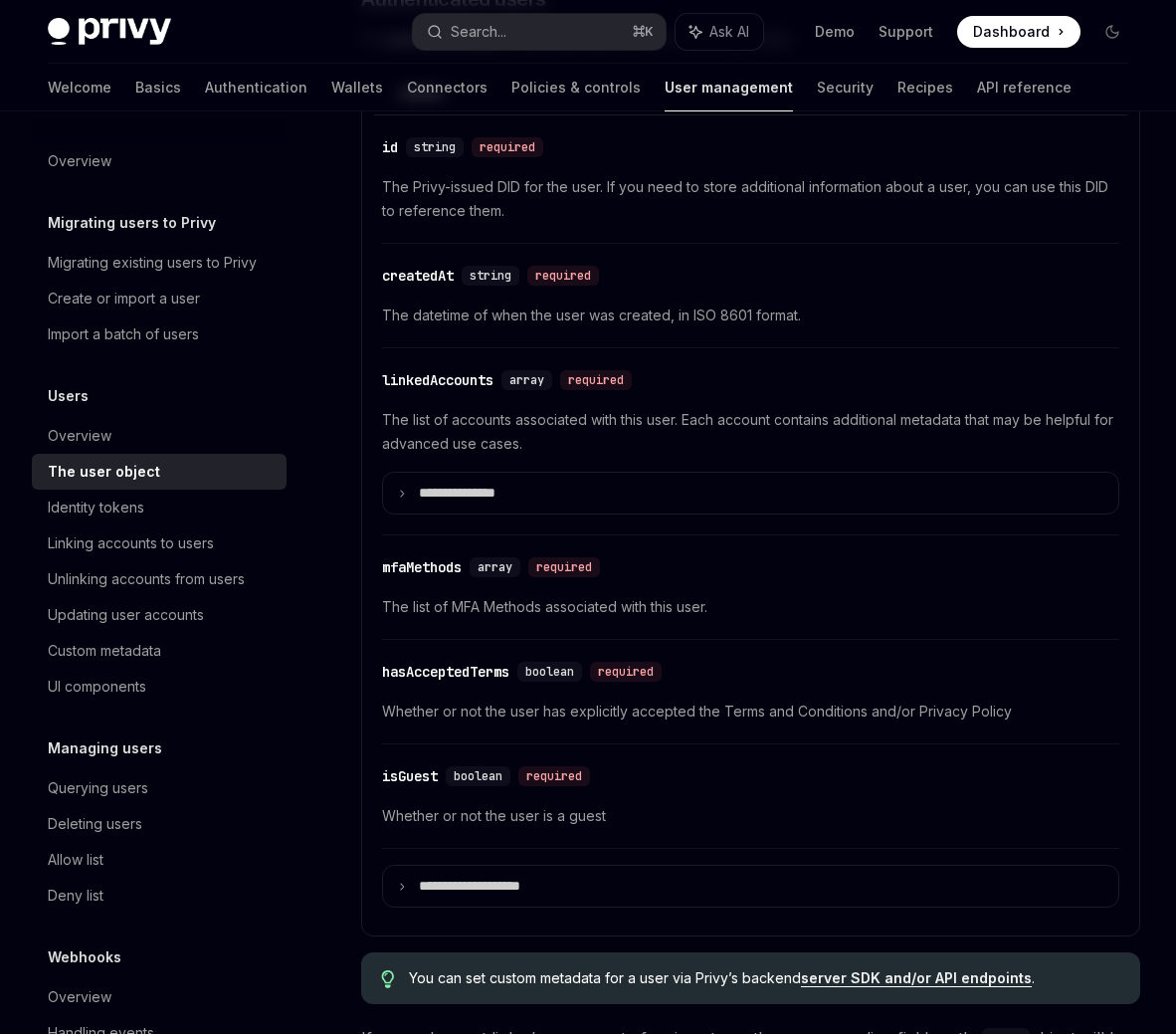 scroll, scrollTop: 830, scrollLeft: 0, axis: vertical 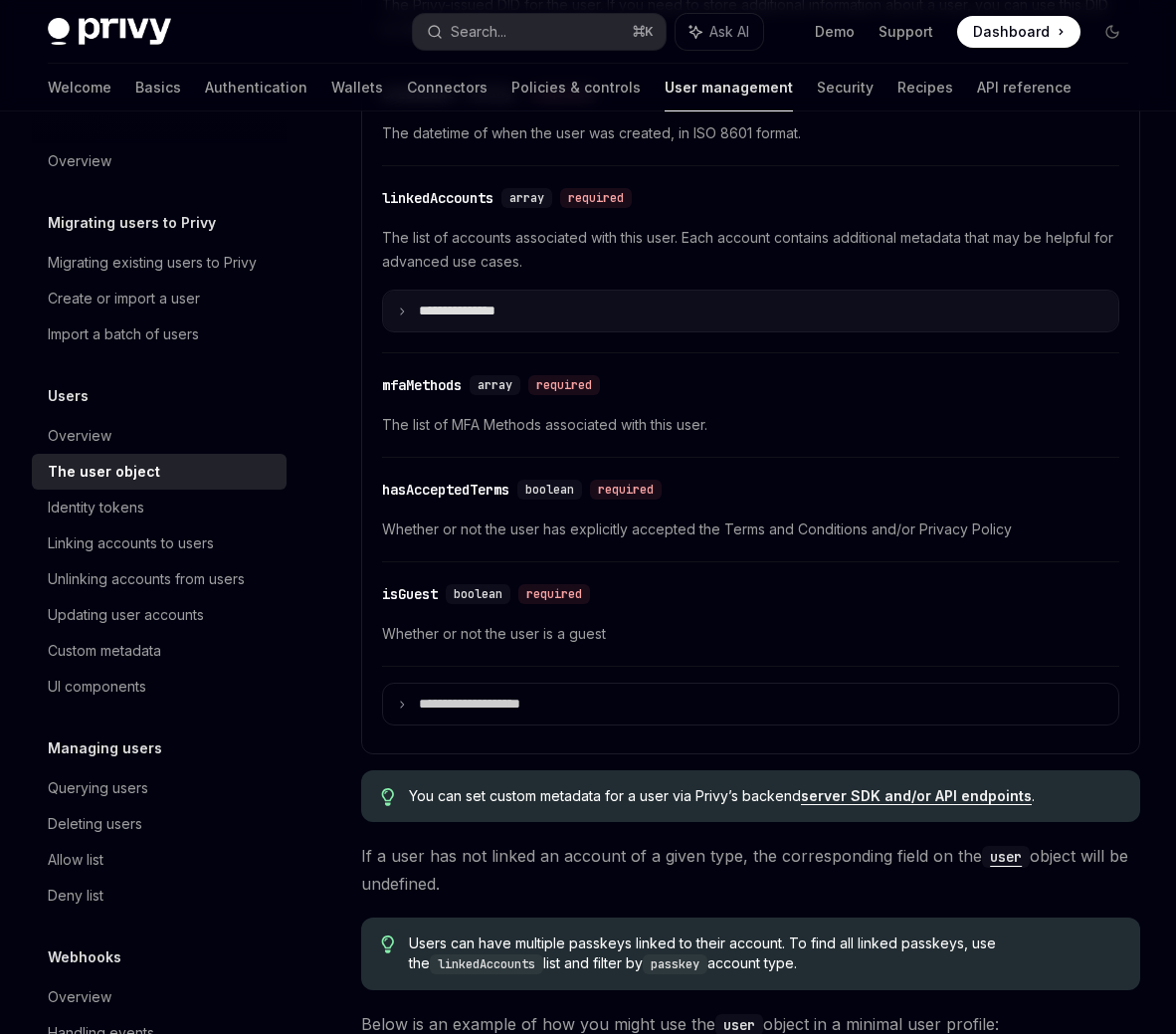 click on "**********" at bounding box center [750, 310] 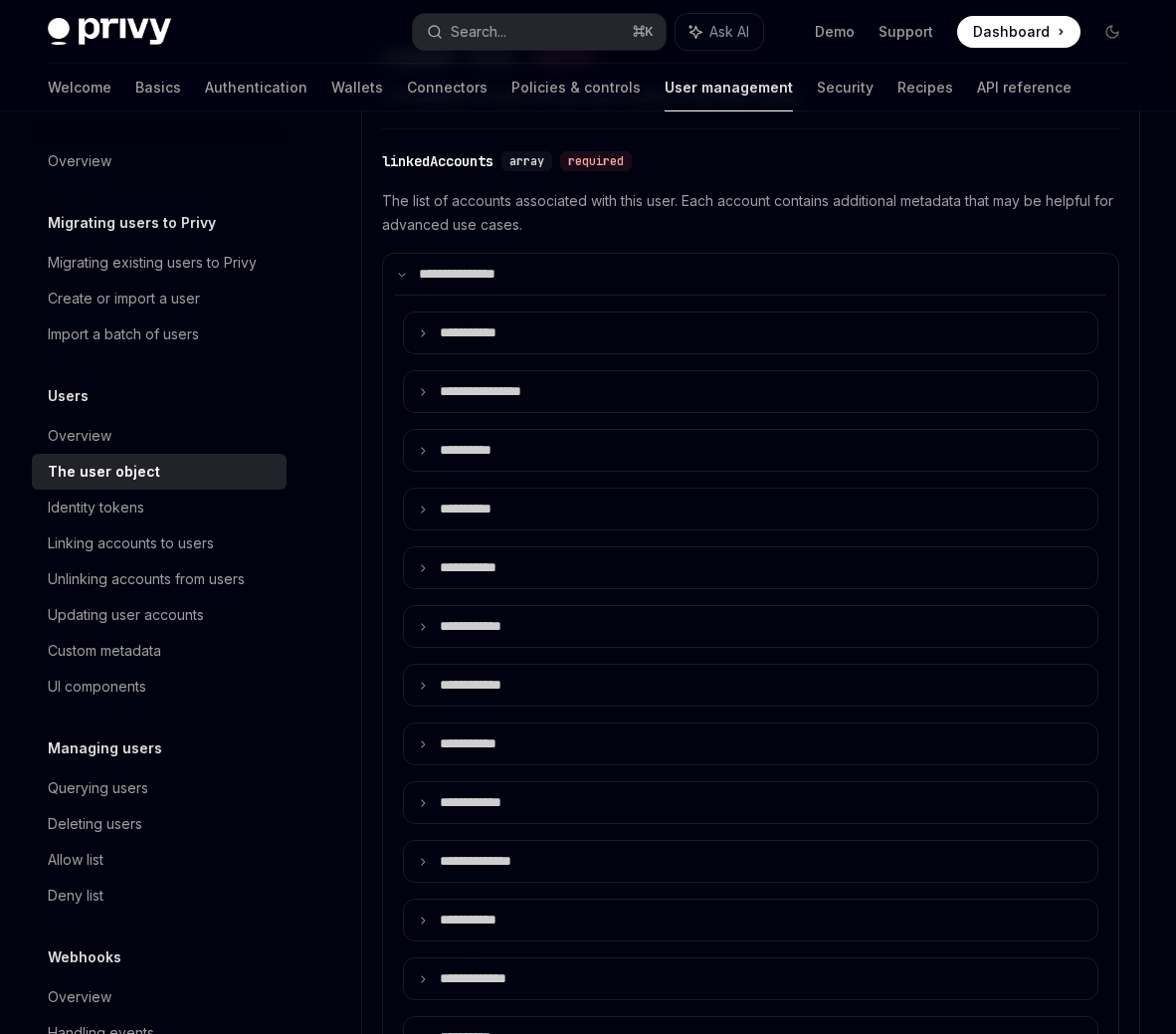 scroll, scrollTop: 871, scrollLeft: 0, axis: vertical 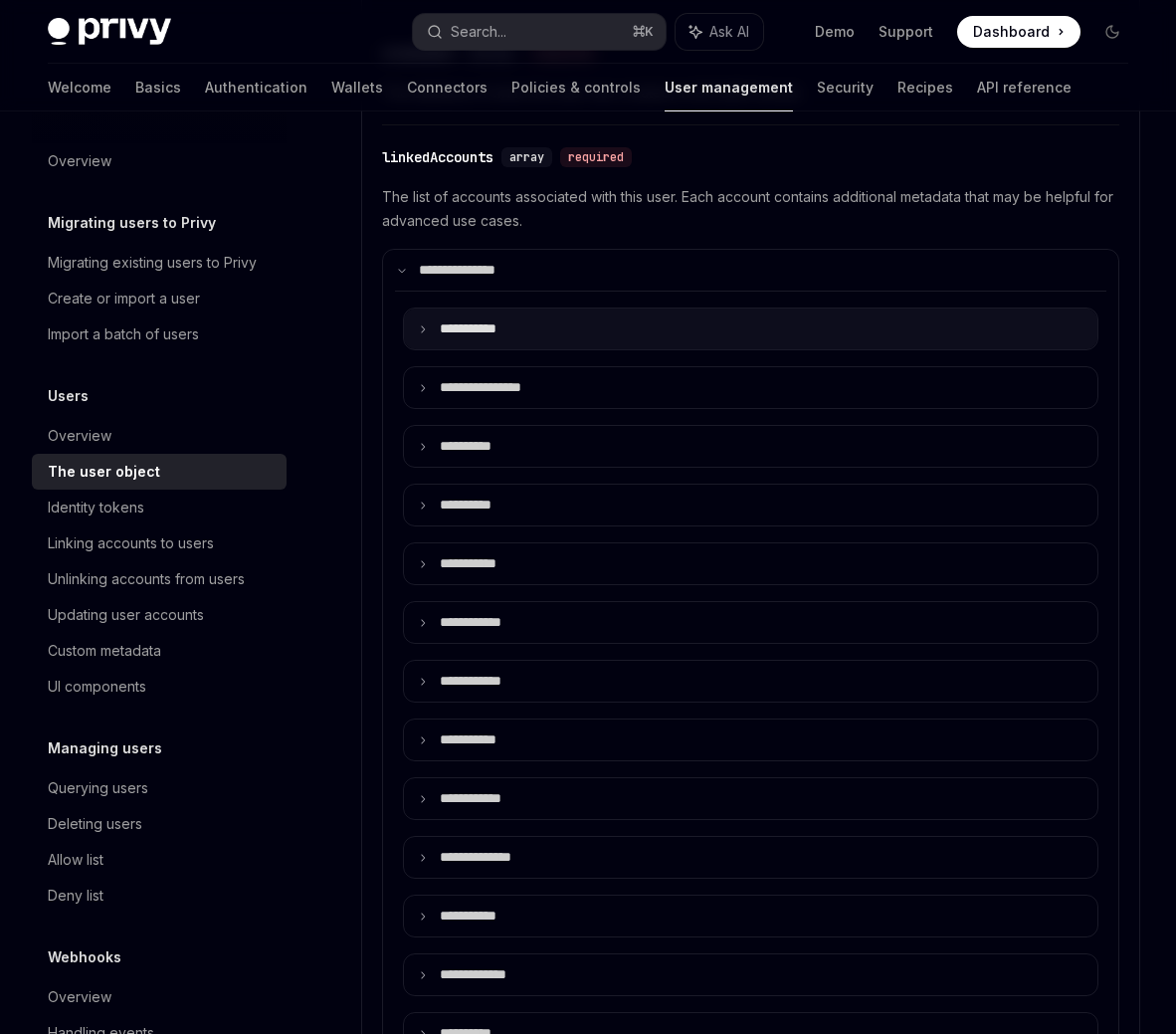 click on "****   ******" at bounding box center [750, 328] 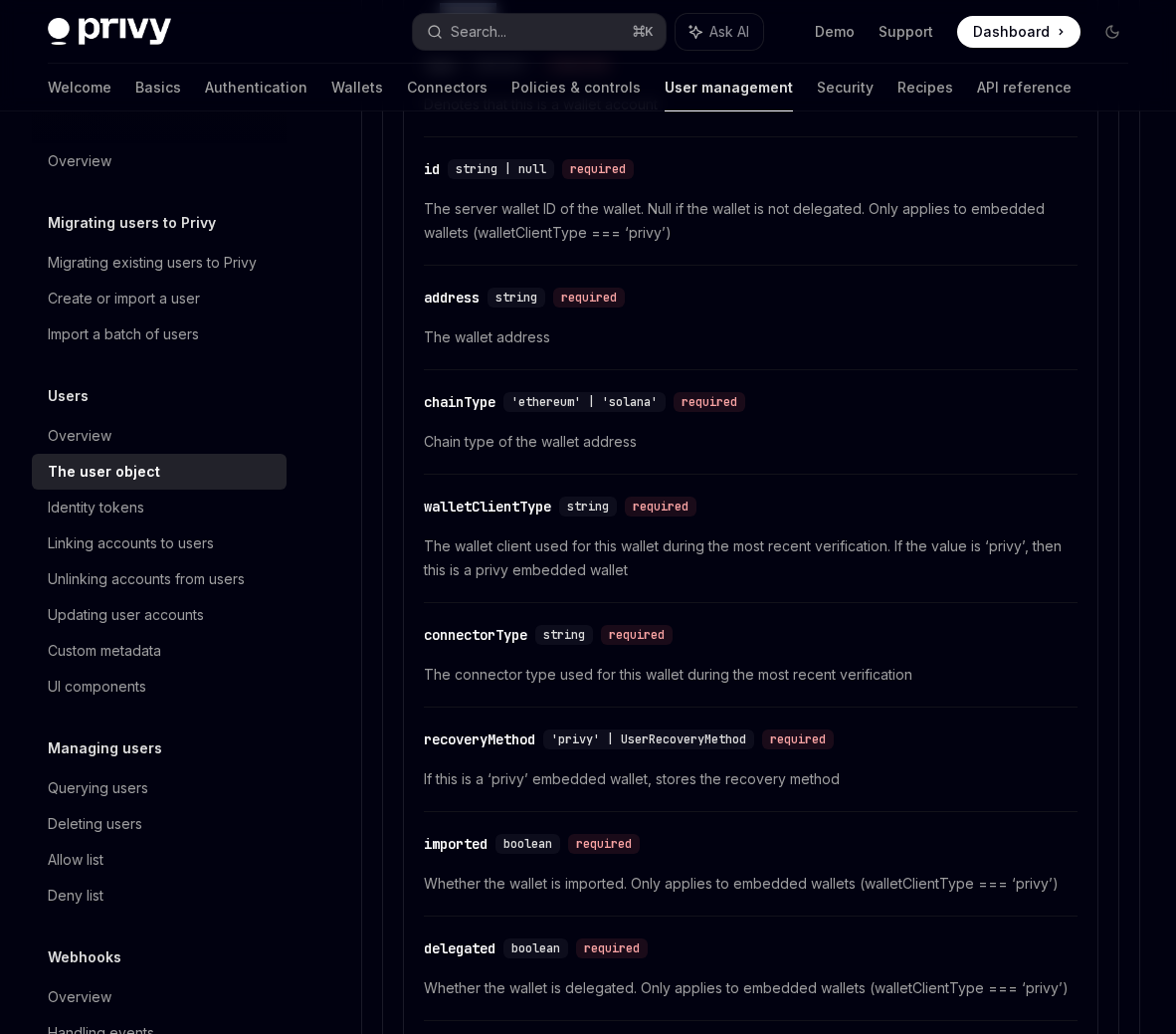scroll, scrollTop: 1272, scrollLeft: 0, axis: vertical 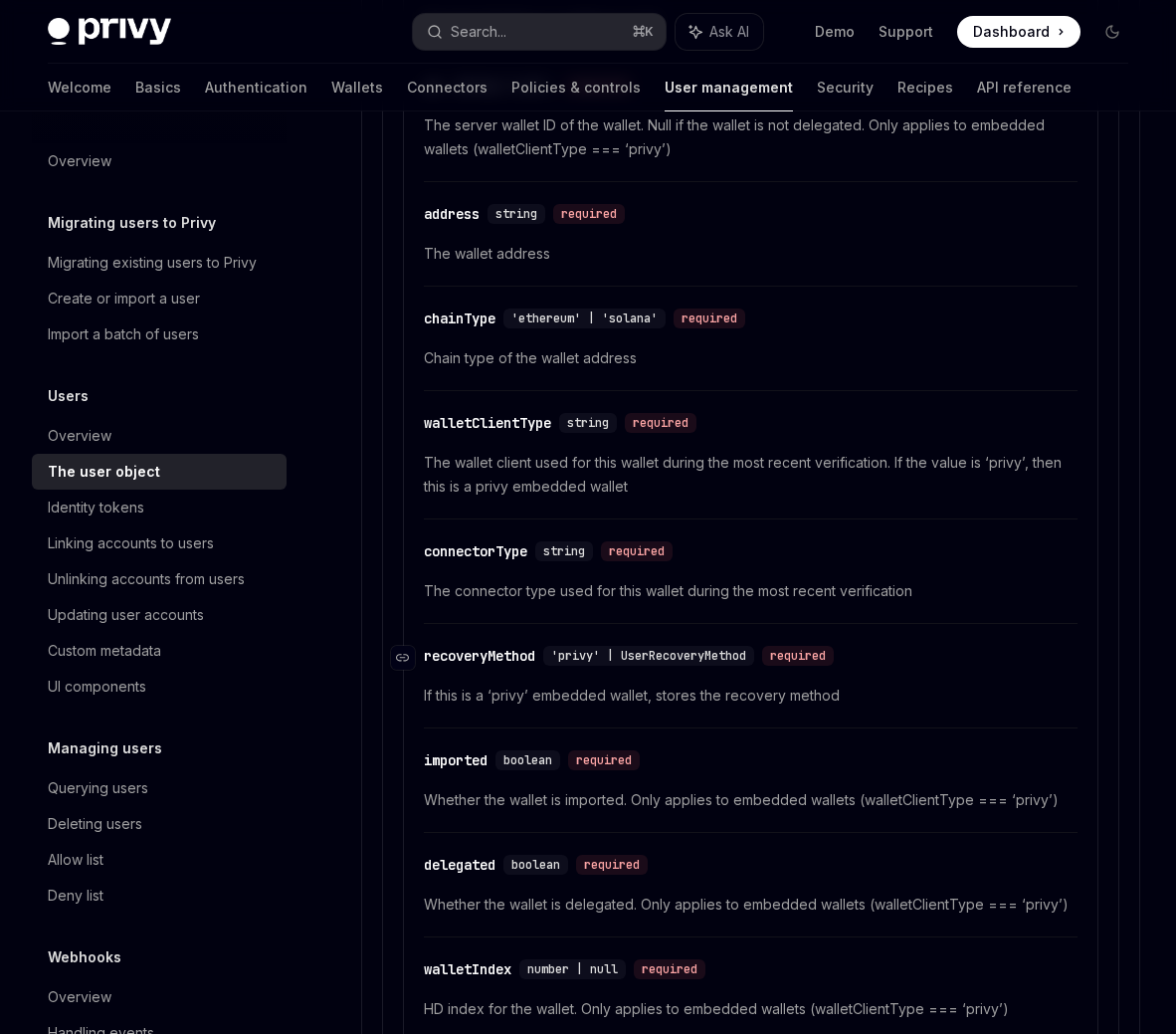 click on "​ recoveryMethod 'privy' | UserRecoveryMethod required" at bounding box center (633, 656) 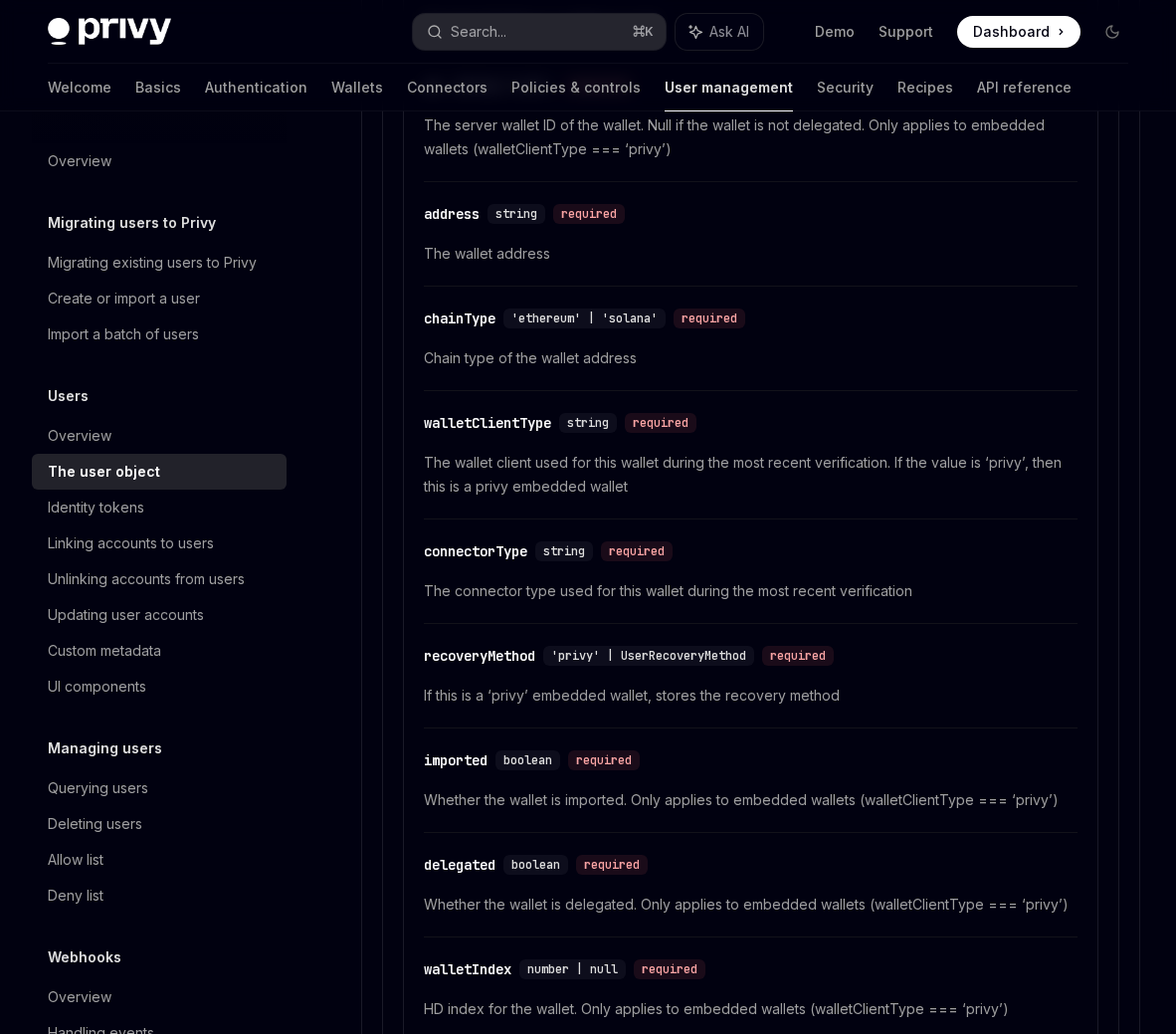 scroll, scrollTop: 1685, scrollLeft: 0, axis: vertical 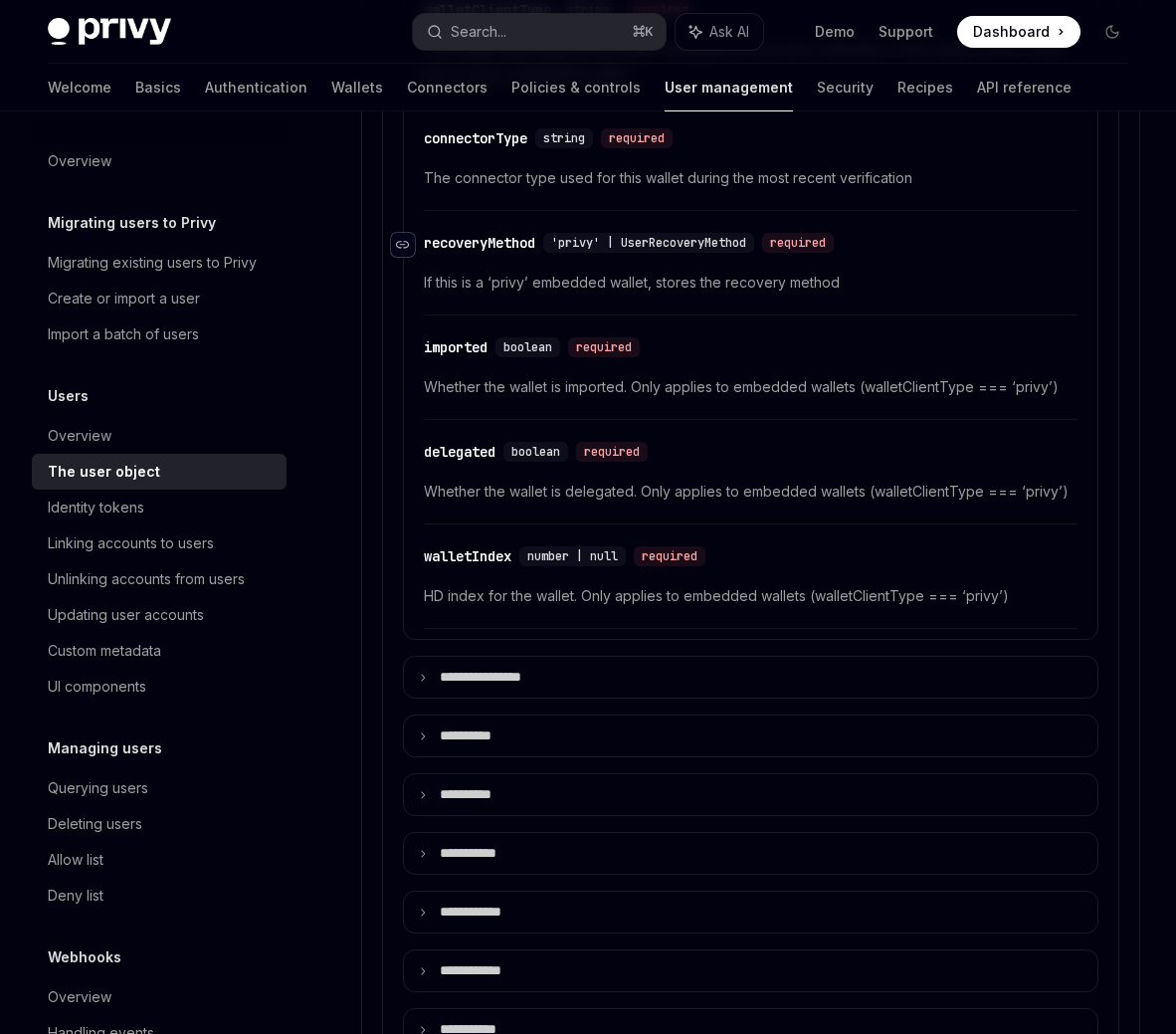 click 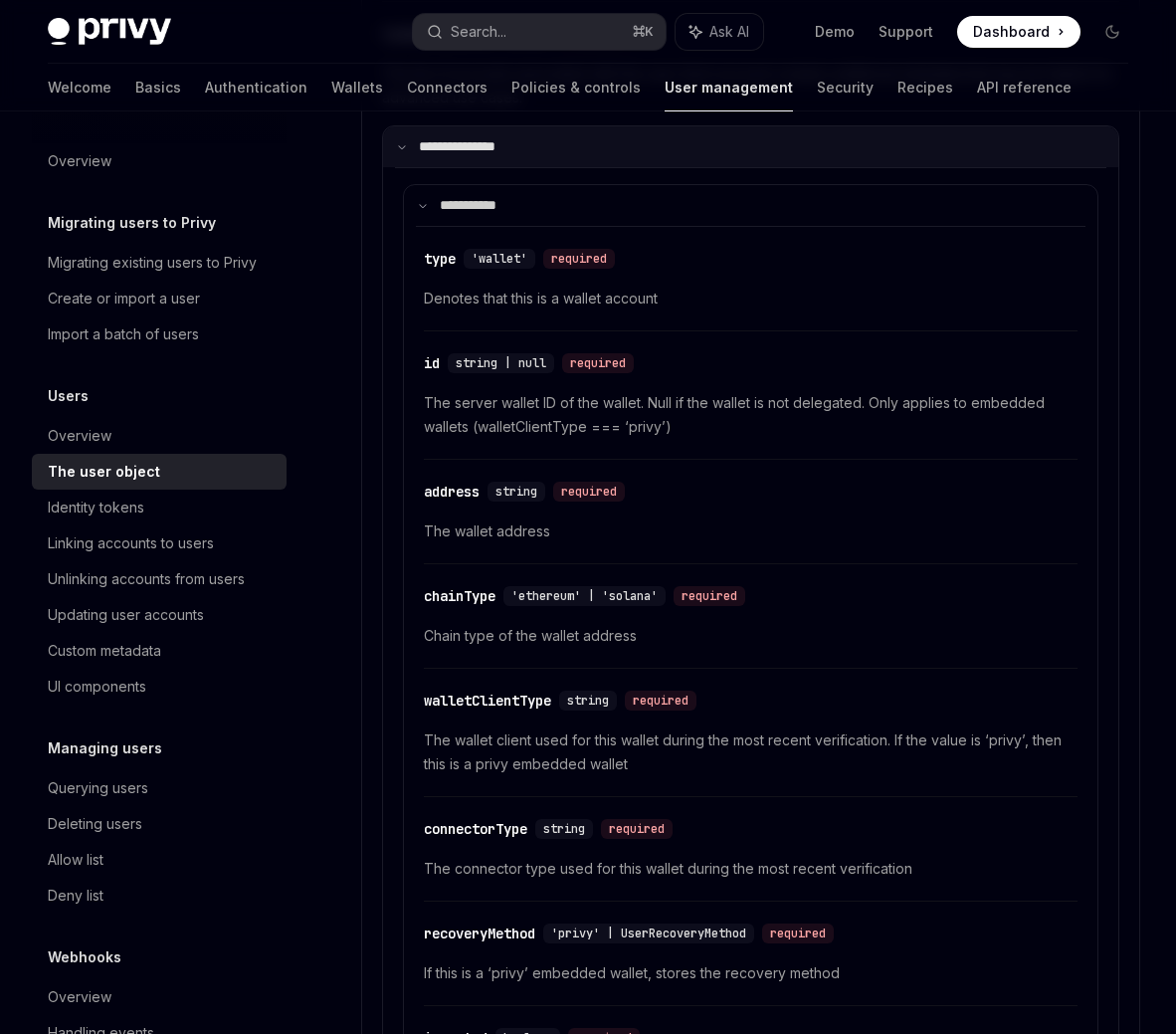 scroll, scrollTop: 733, scrollLeft: 0, axis: vertical 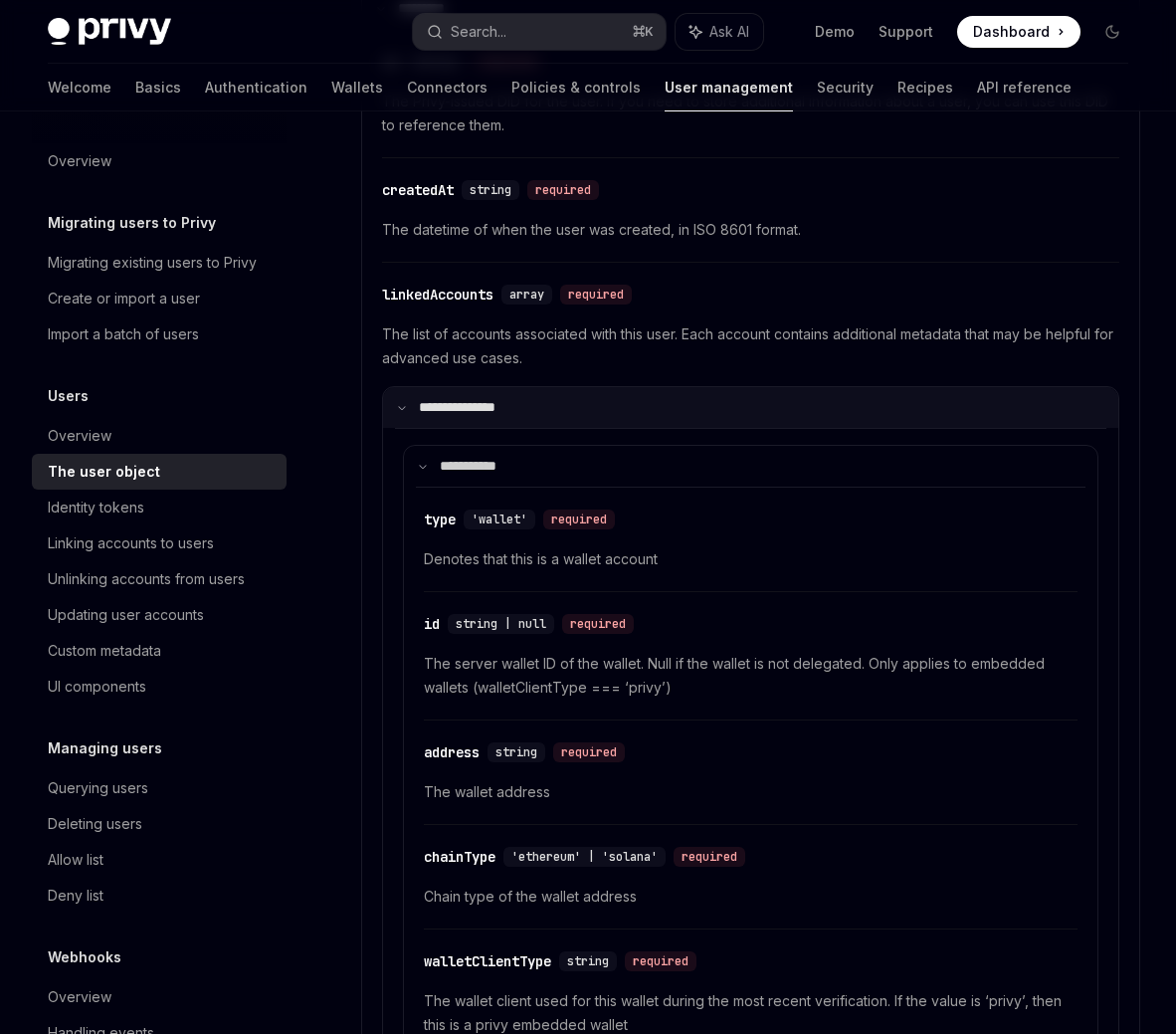click on "**********" at bounding box center (470, 407) 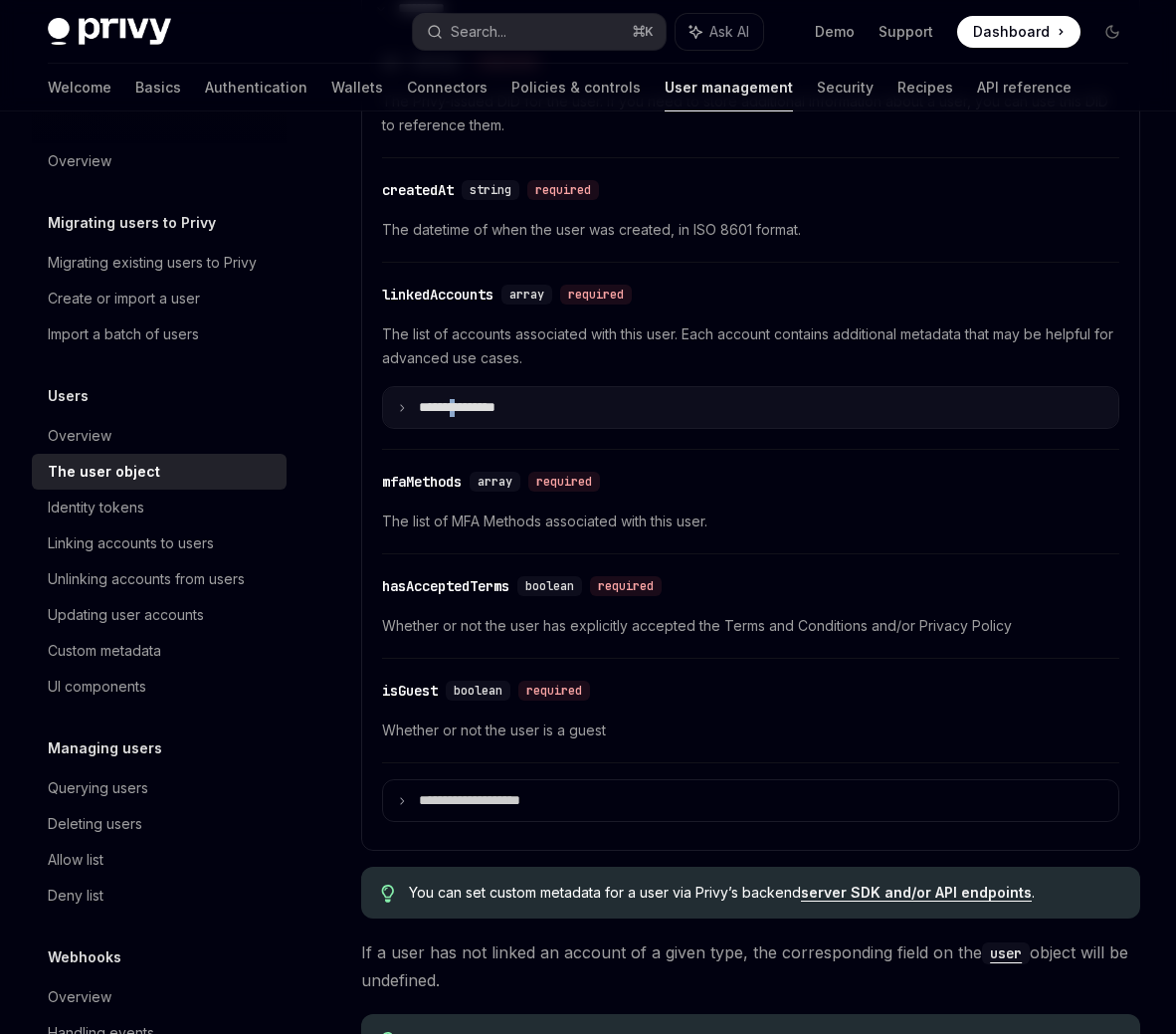 click 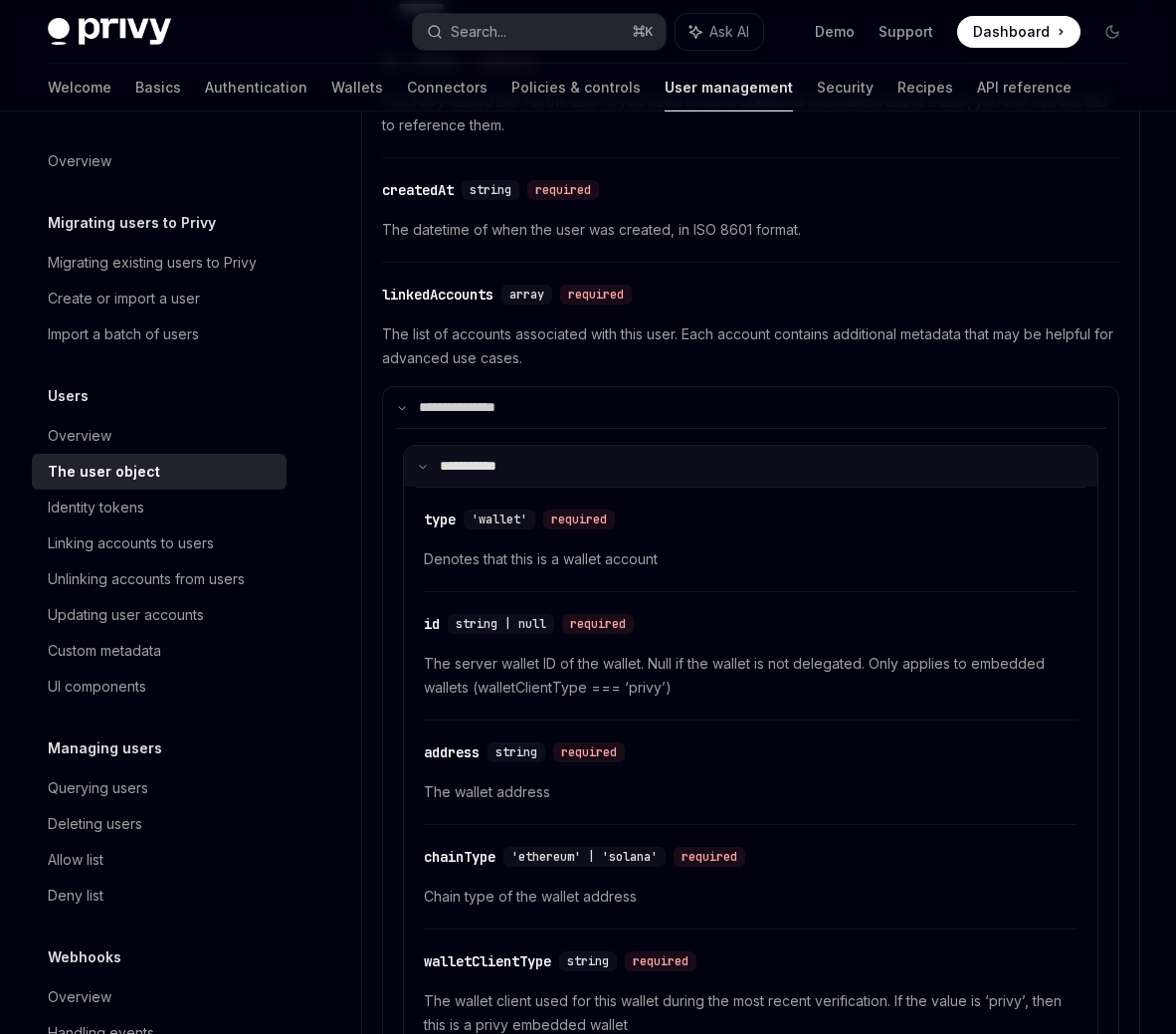 click 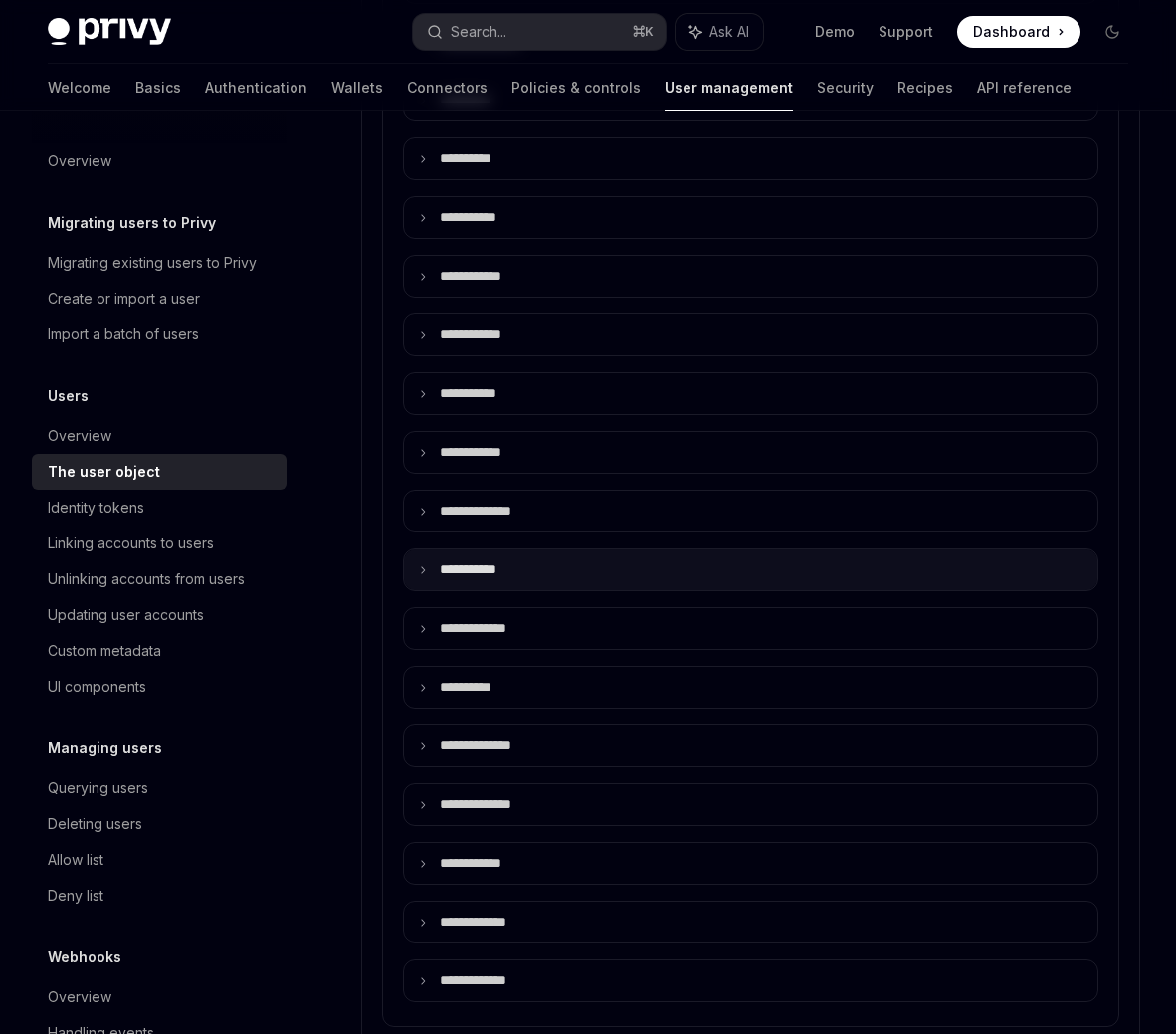 scroll, scrollTop: 1138, scrollLeft: 0, axis: vertical 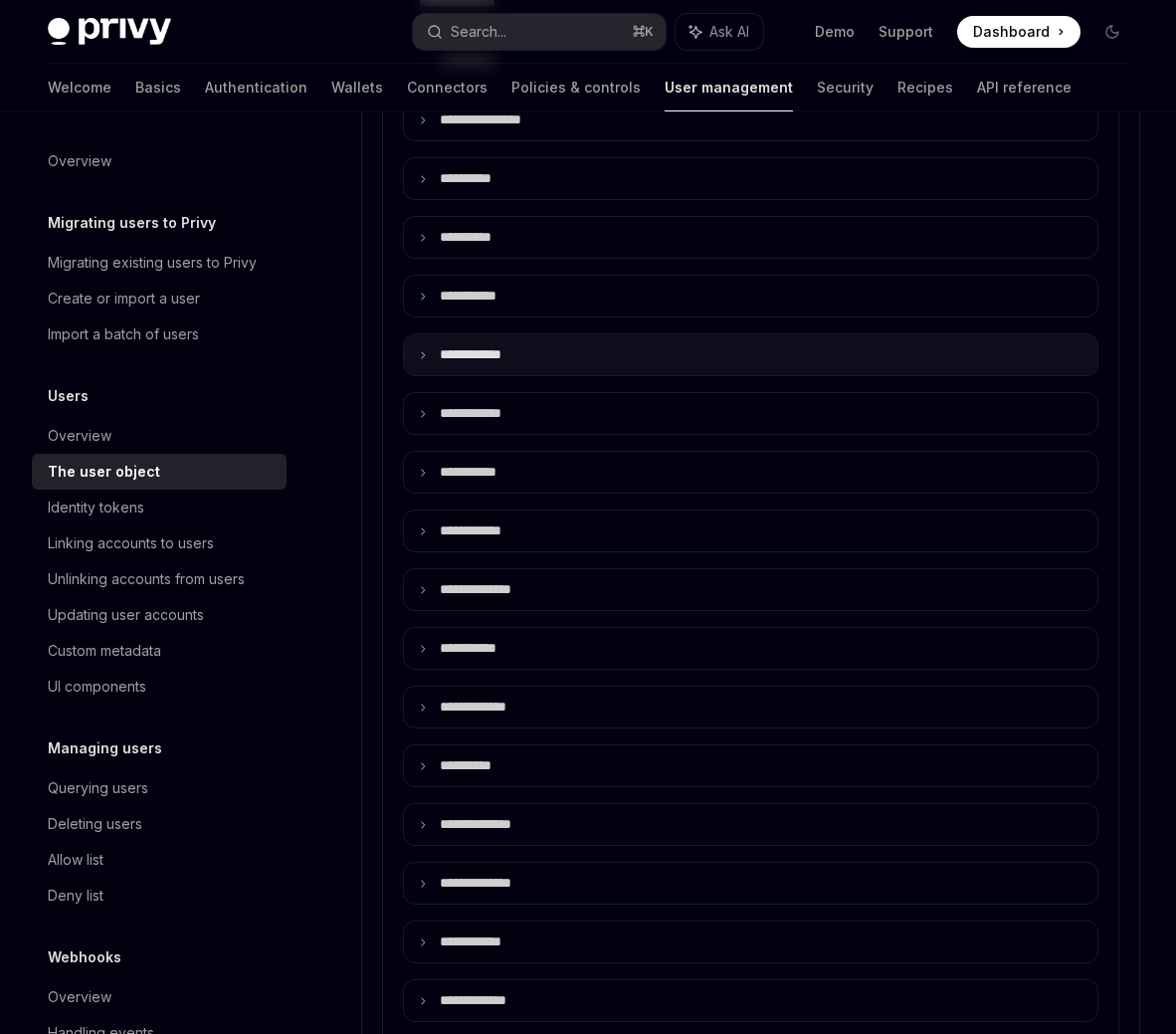 click on "****   *******" at bounding box center [483, 354] 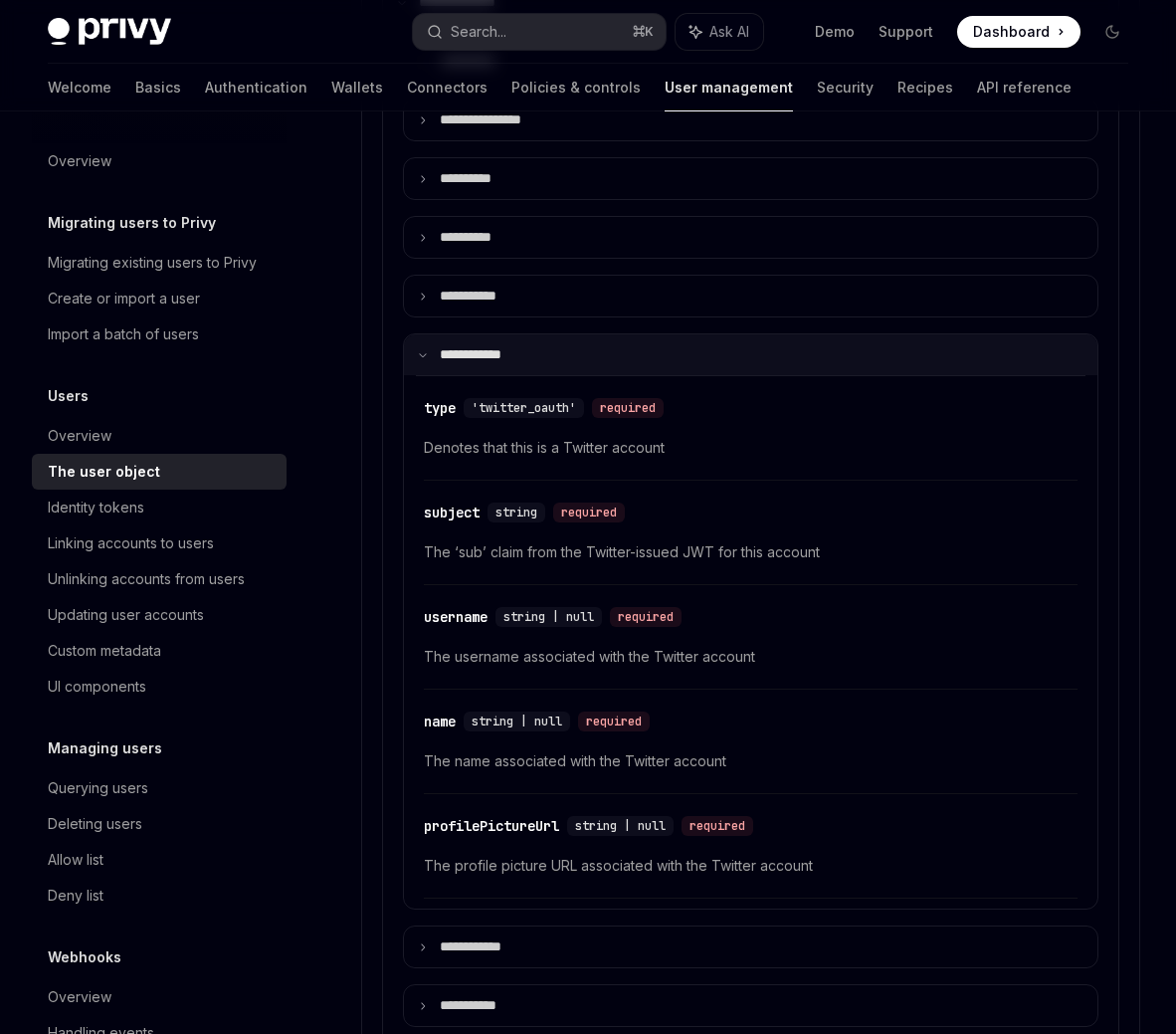 click on "****   *******" at bounding box center (480, 354) 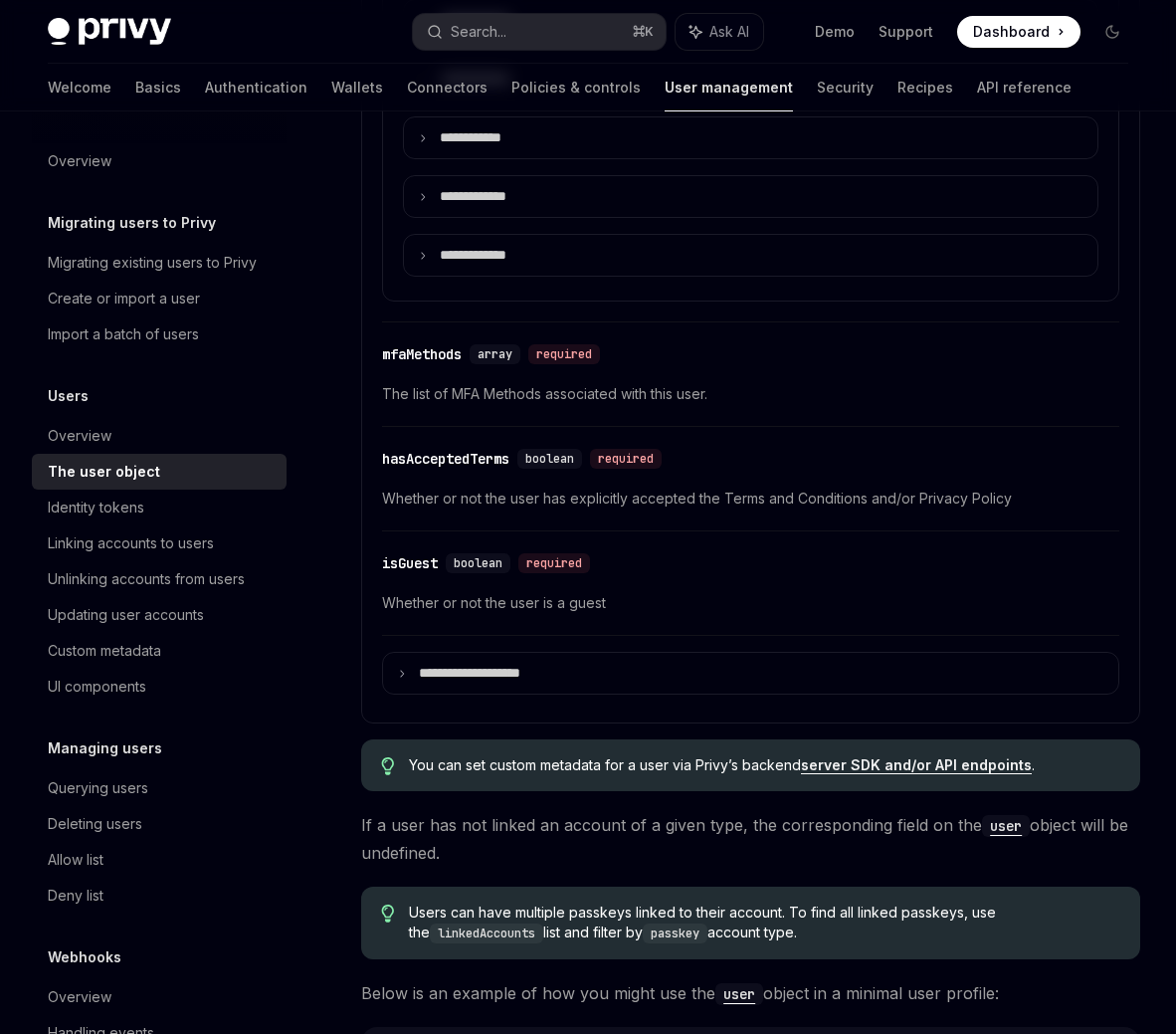 scroll, scrollTop: 1980, scrollLeft: 0, axis: vertical 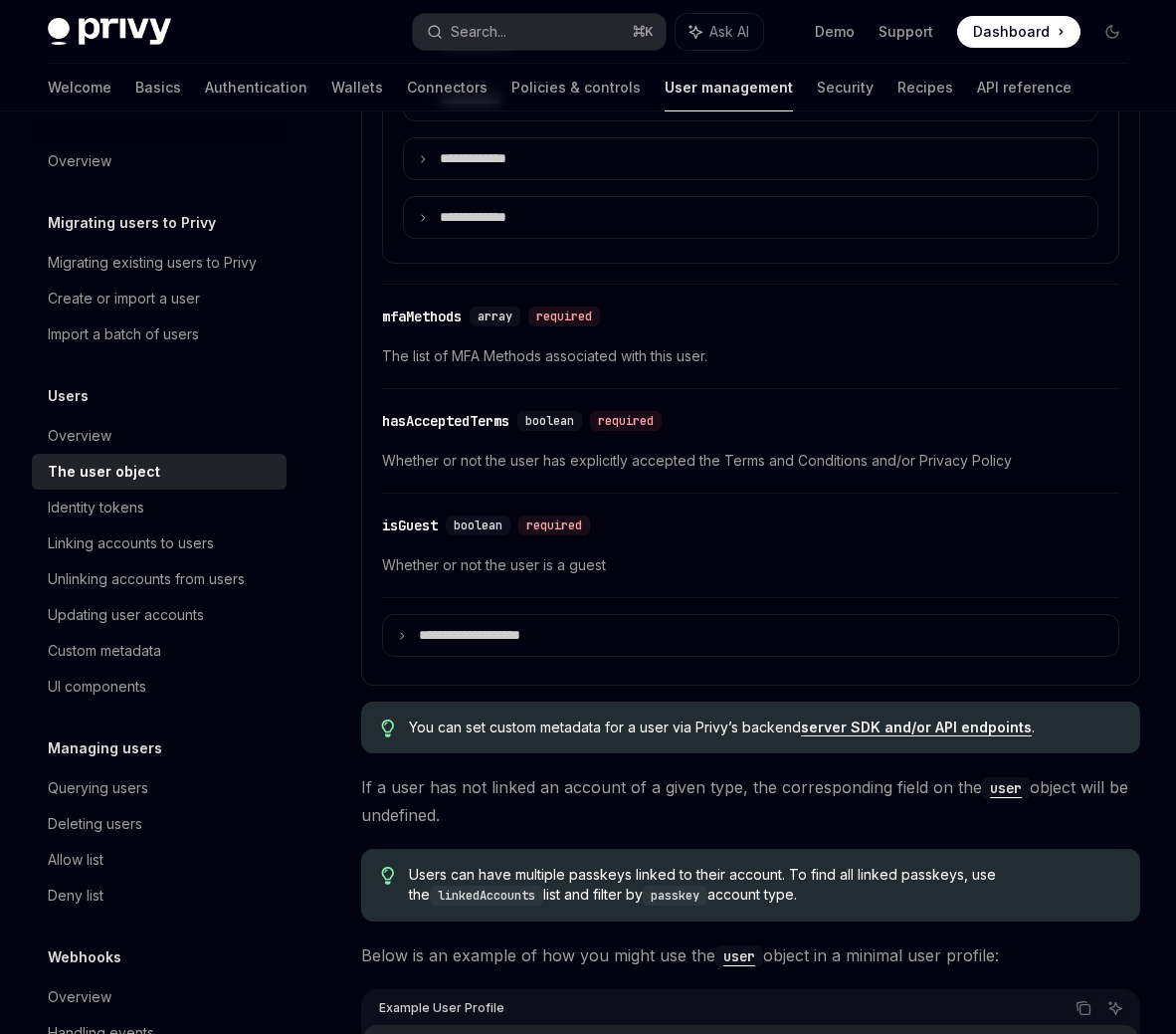 click on "Whether or not the user is a guest" at bounding box center (750, 565) 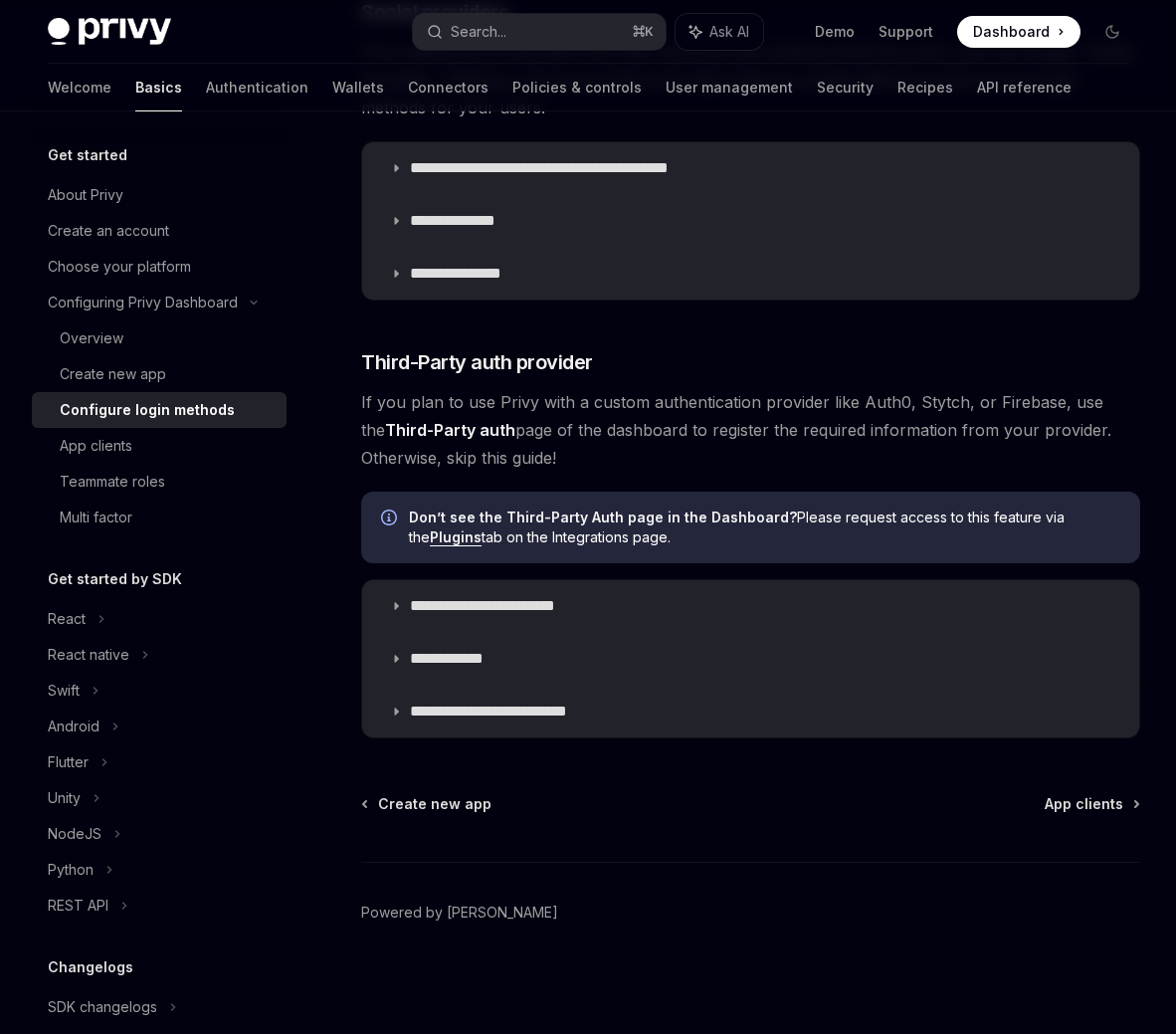scroll, scrollTop: 564, scrollLeft: 0, axis: vertical 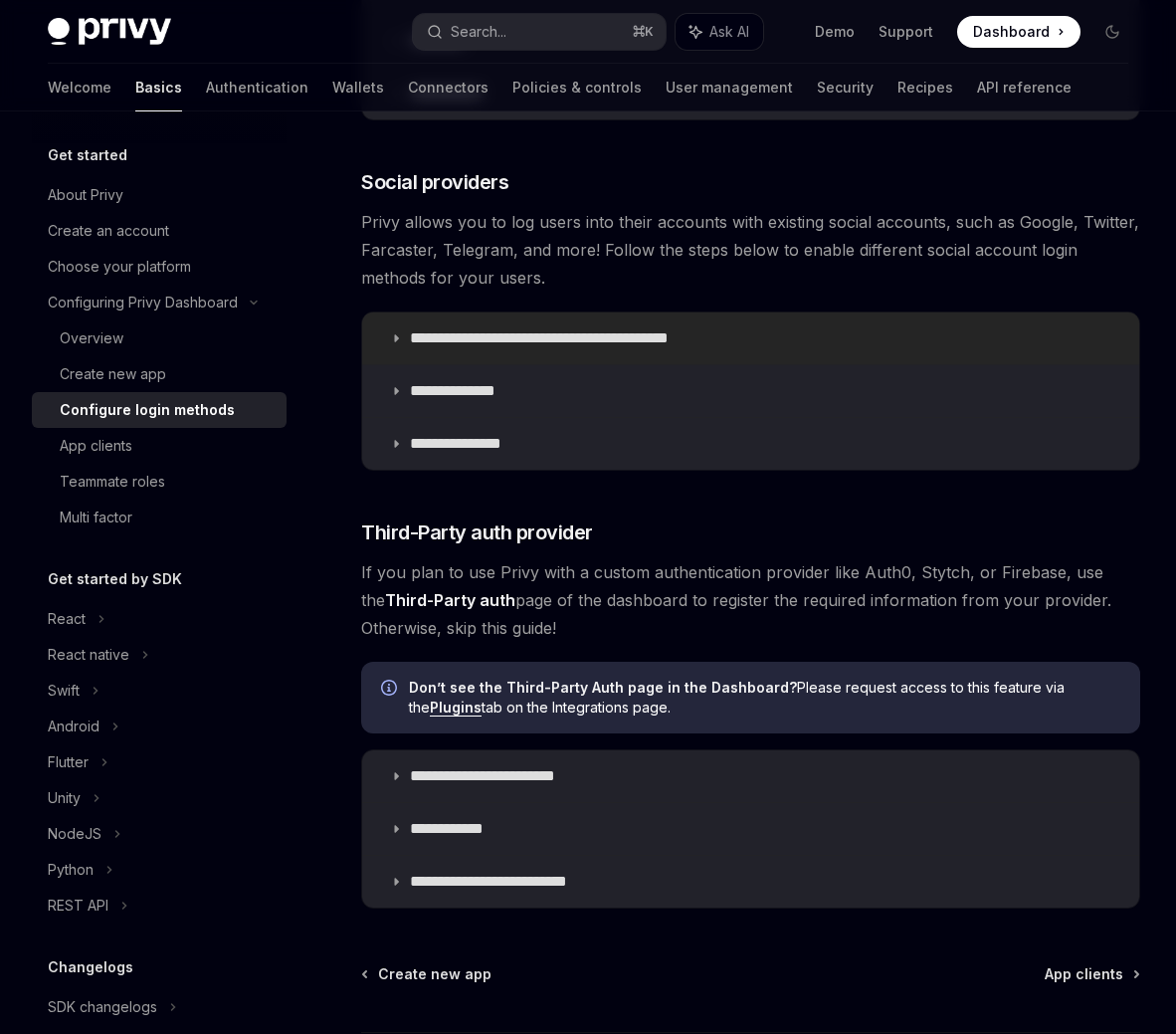 click on "**********" at bounding box center (574, 338) 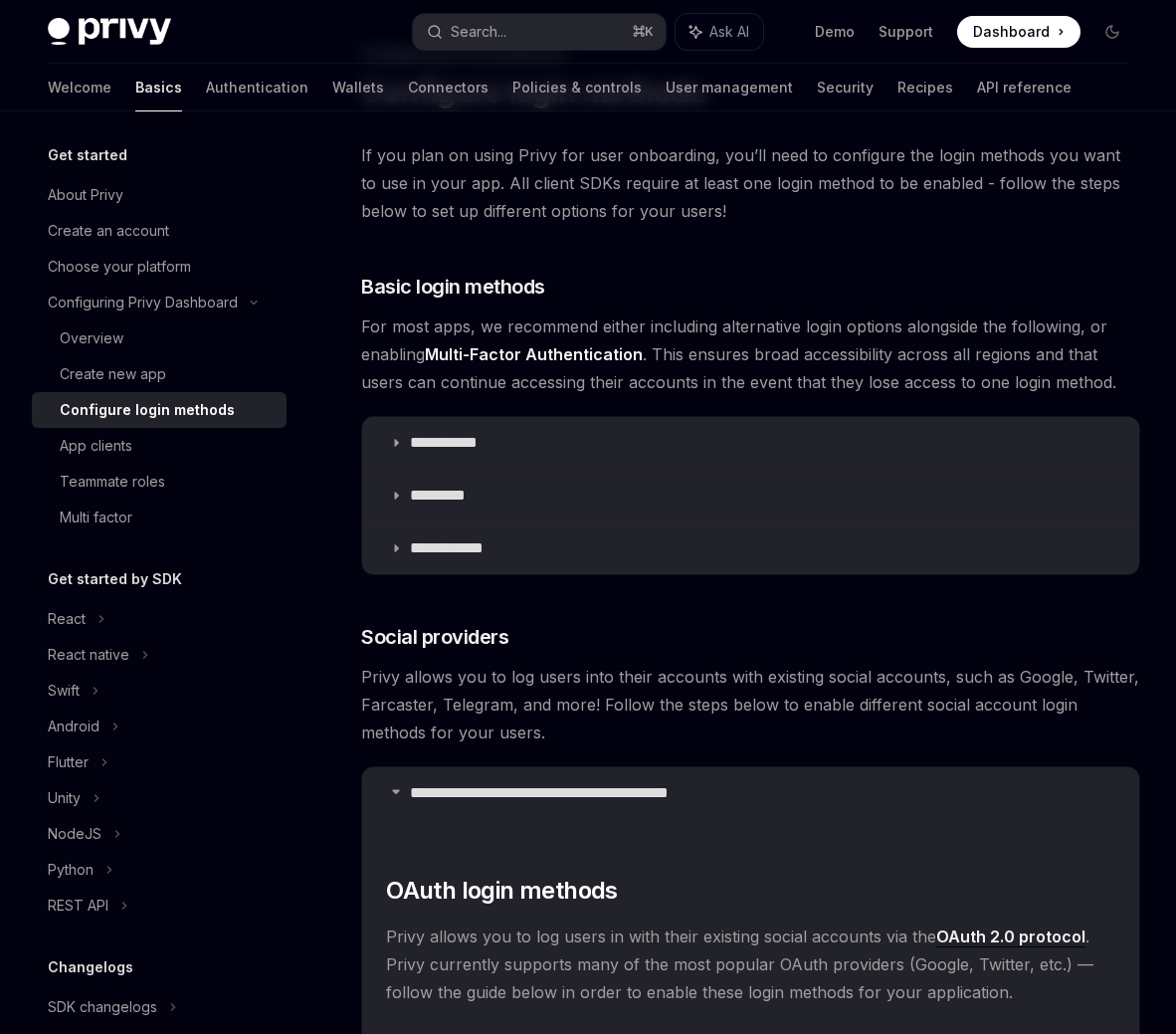 scroll, scrollTop: 0, scrollLeft: 0, axis: both 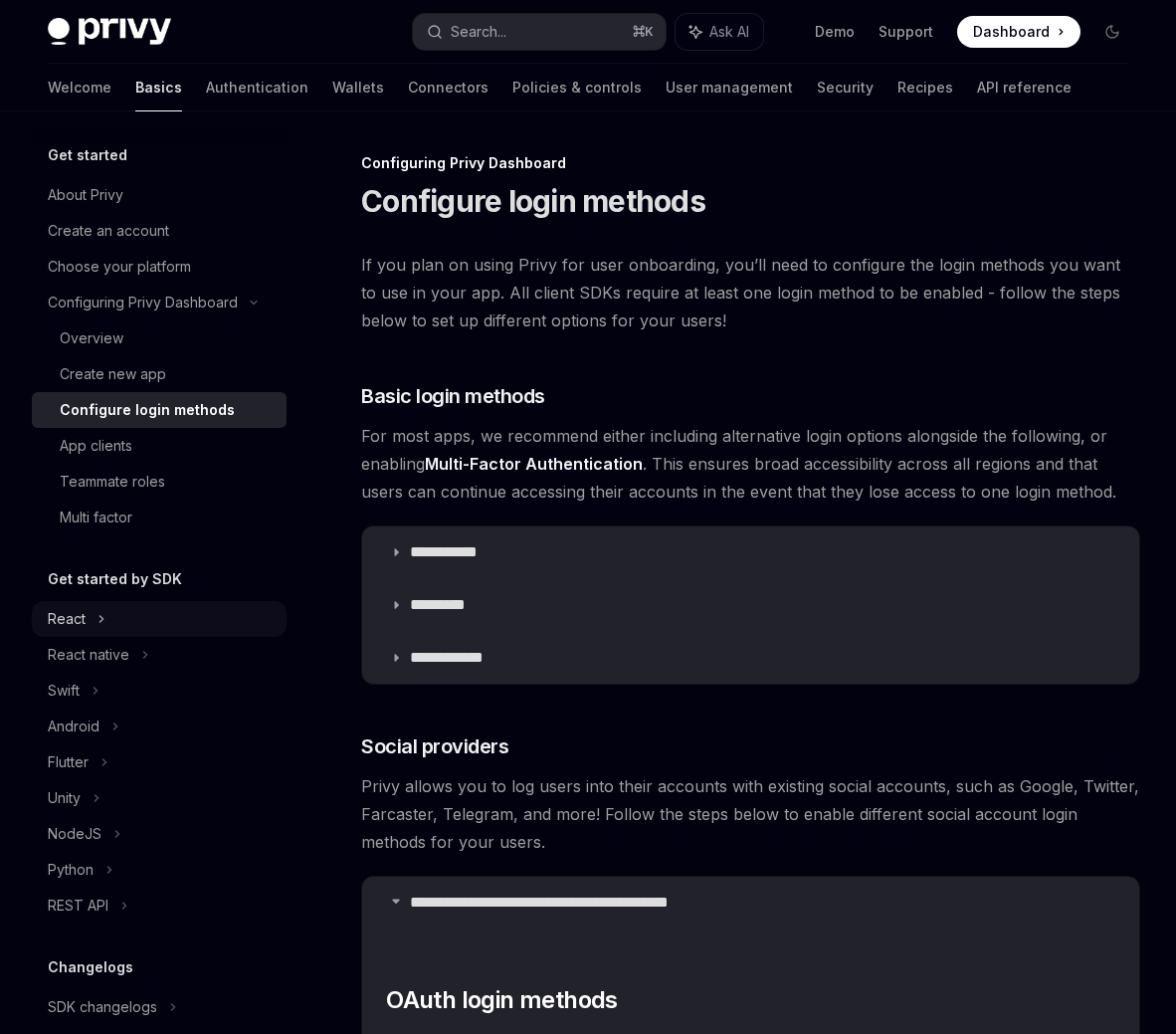 click on "React" at bounding box center (159, 619) 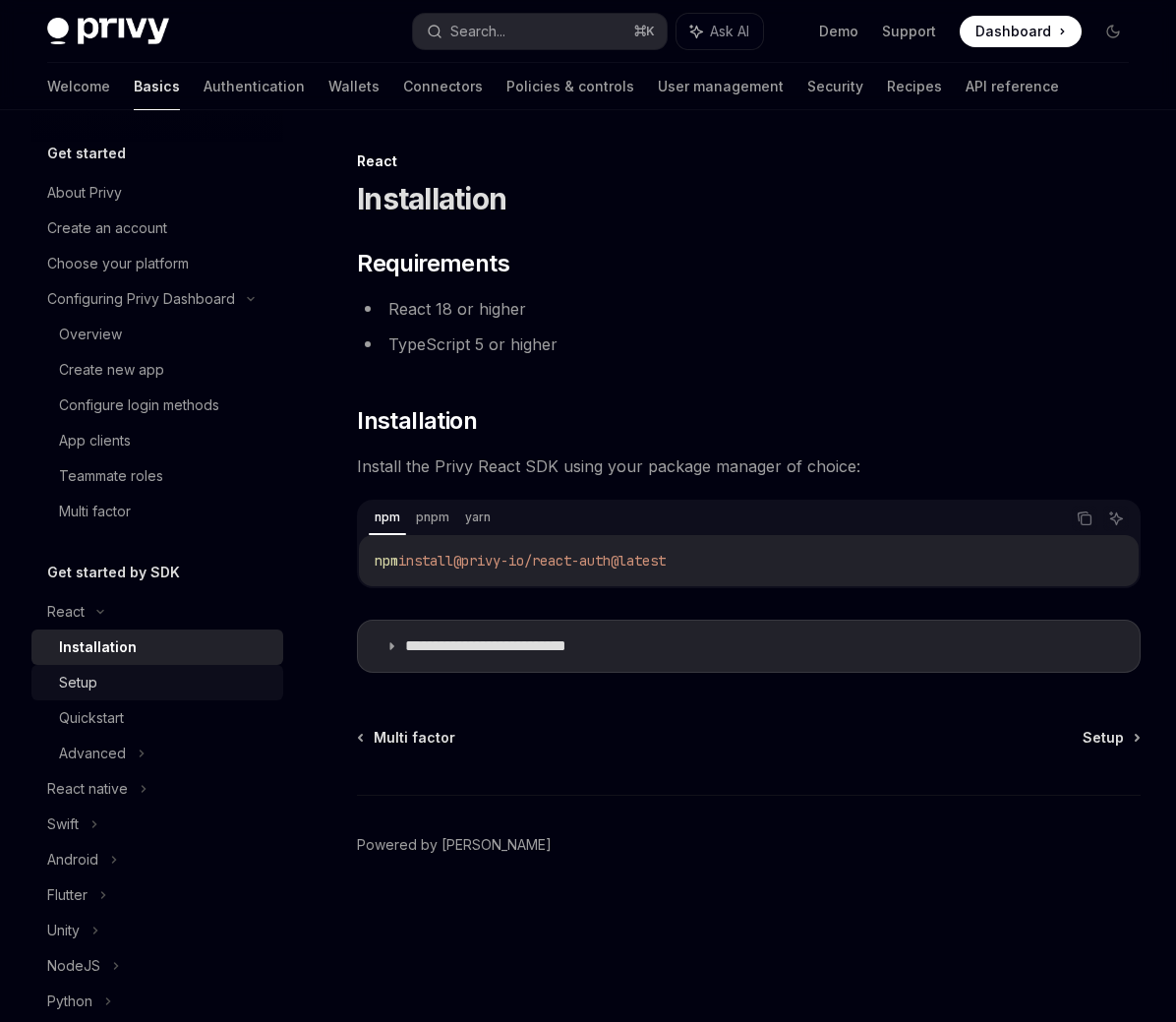 click on "Setup" at bounding box center [165, 683] 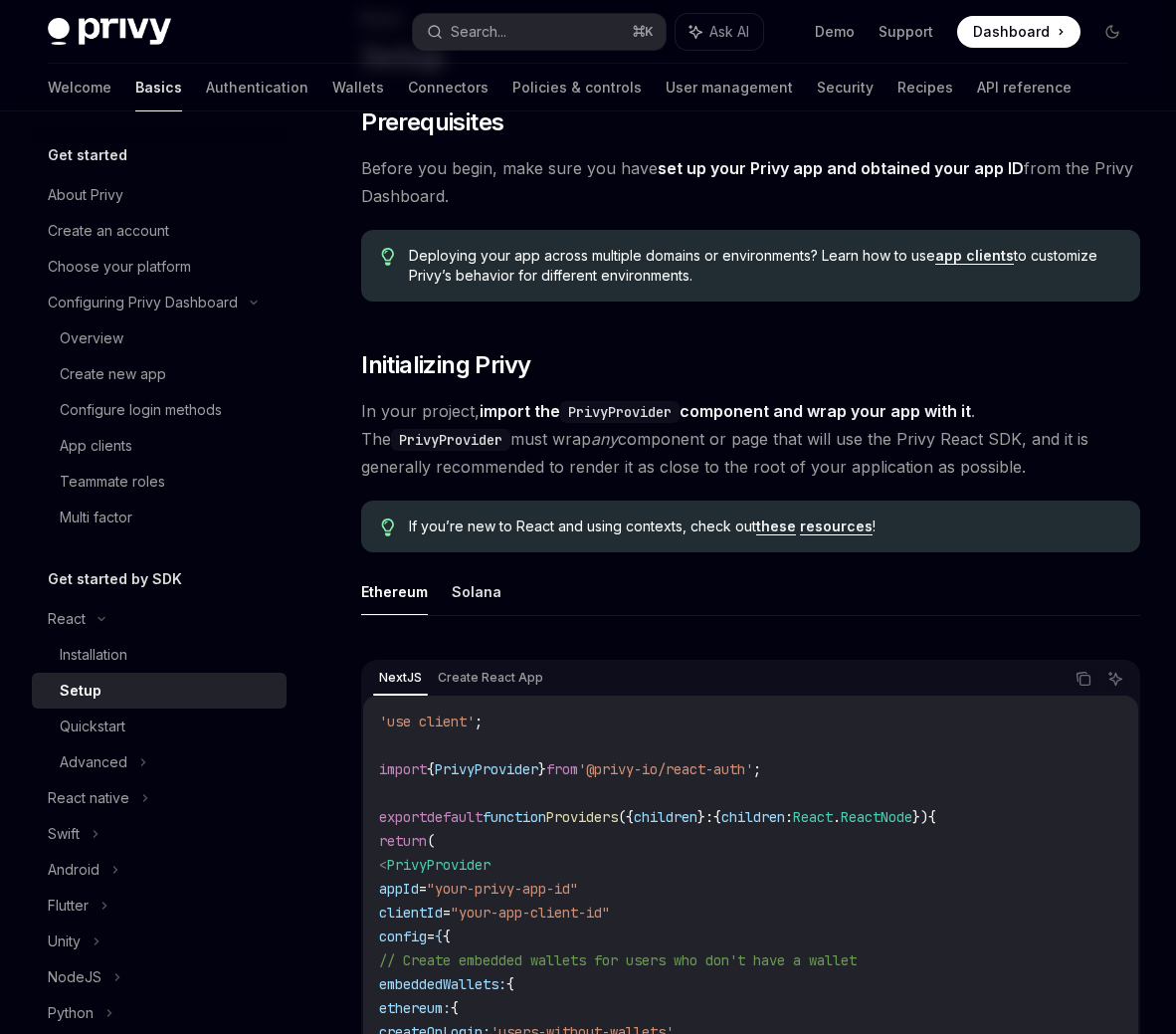 scroll, scrollTop: 148, scrollLeft: 0, axis: vertical 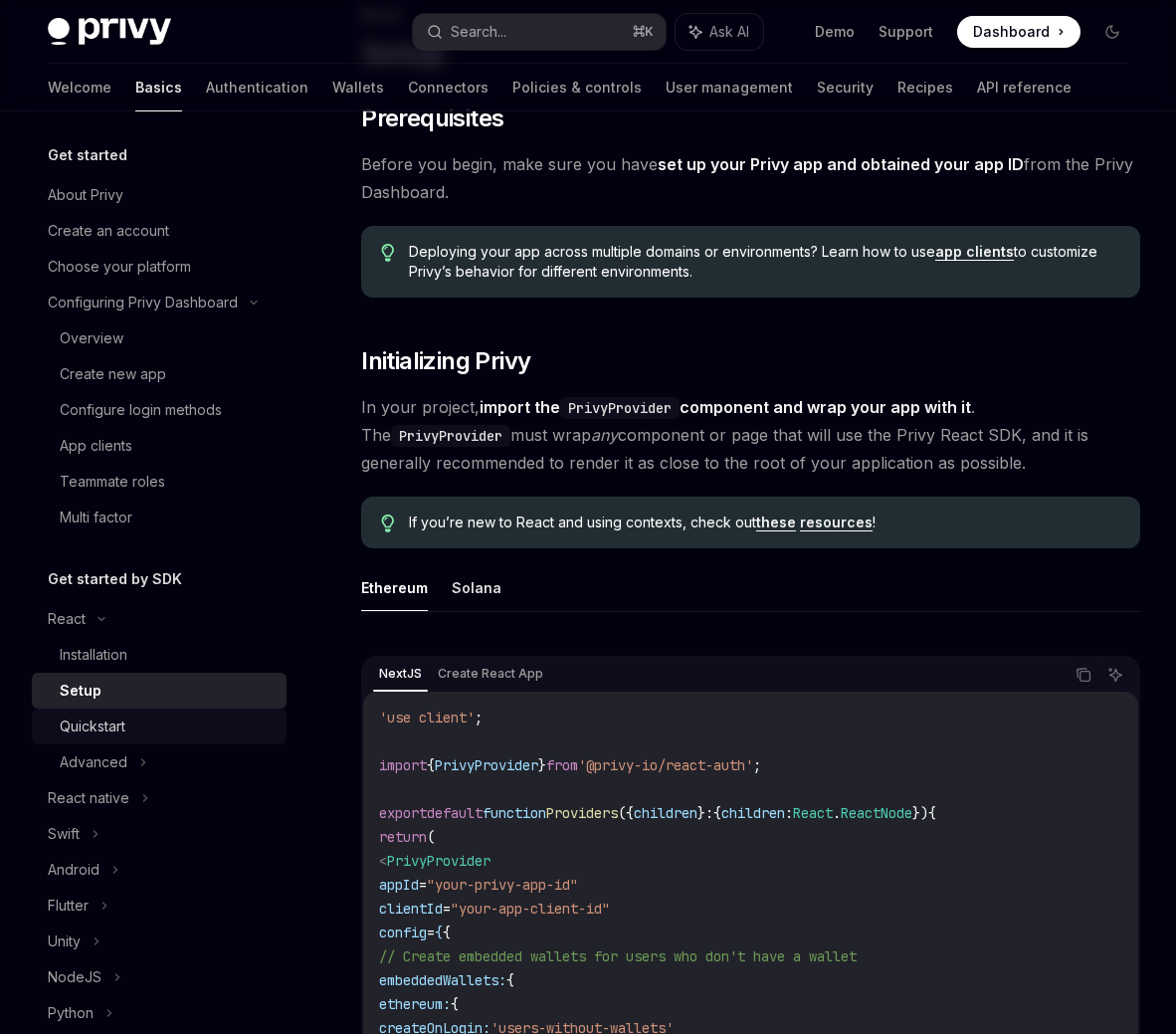 click on "Quickstart" at bounding box center (167, 726) 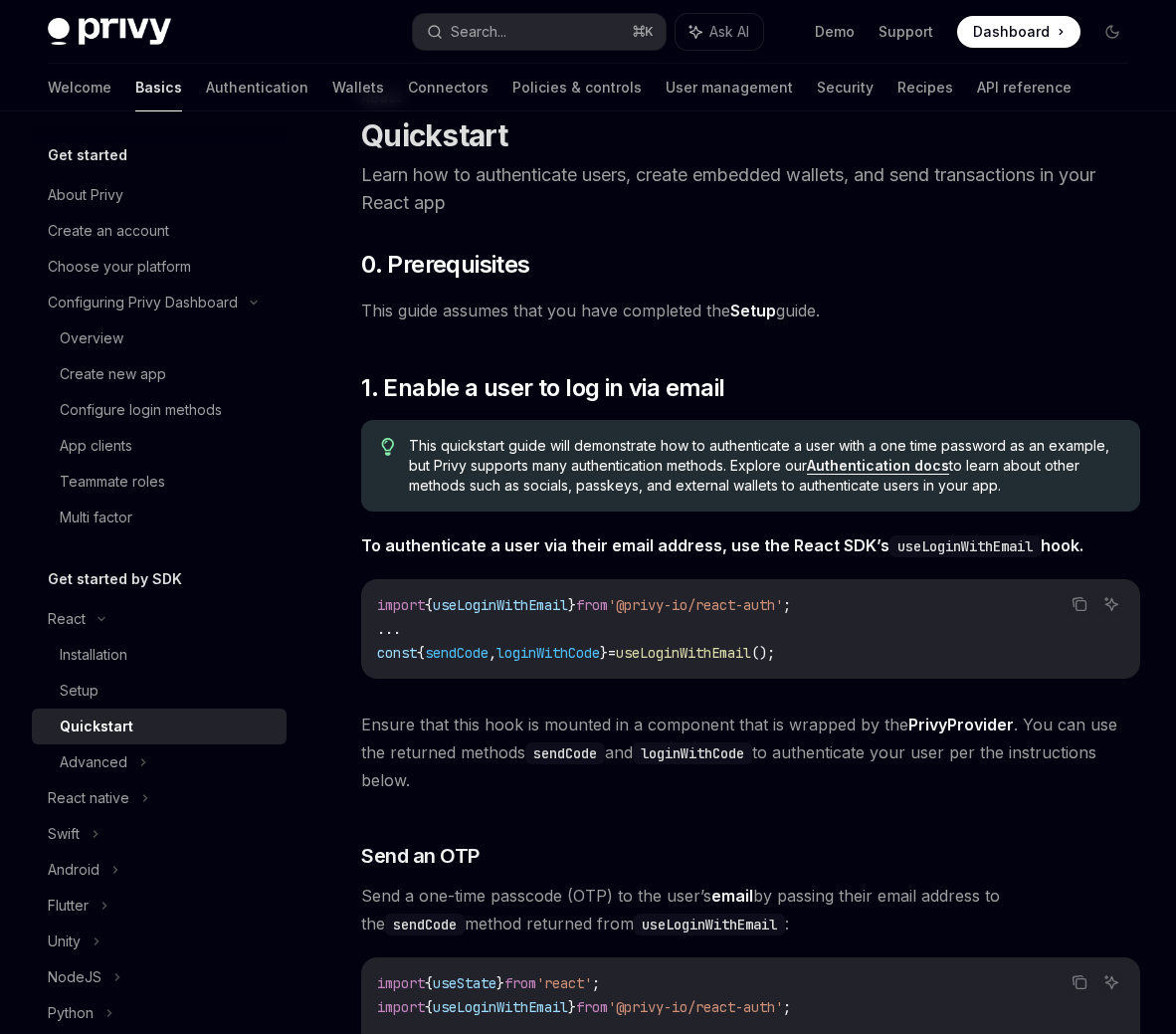 scroll, scrollTop: 104, scrollLeft: 0, axis: vertical 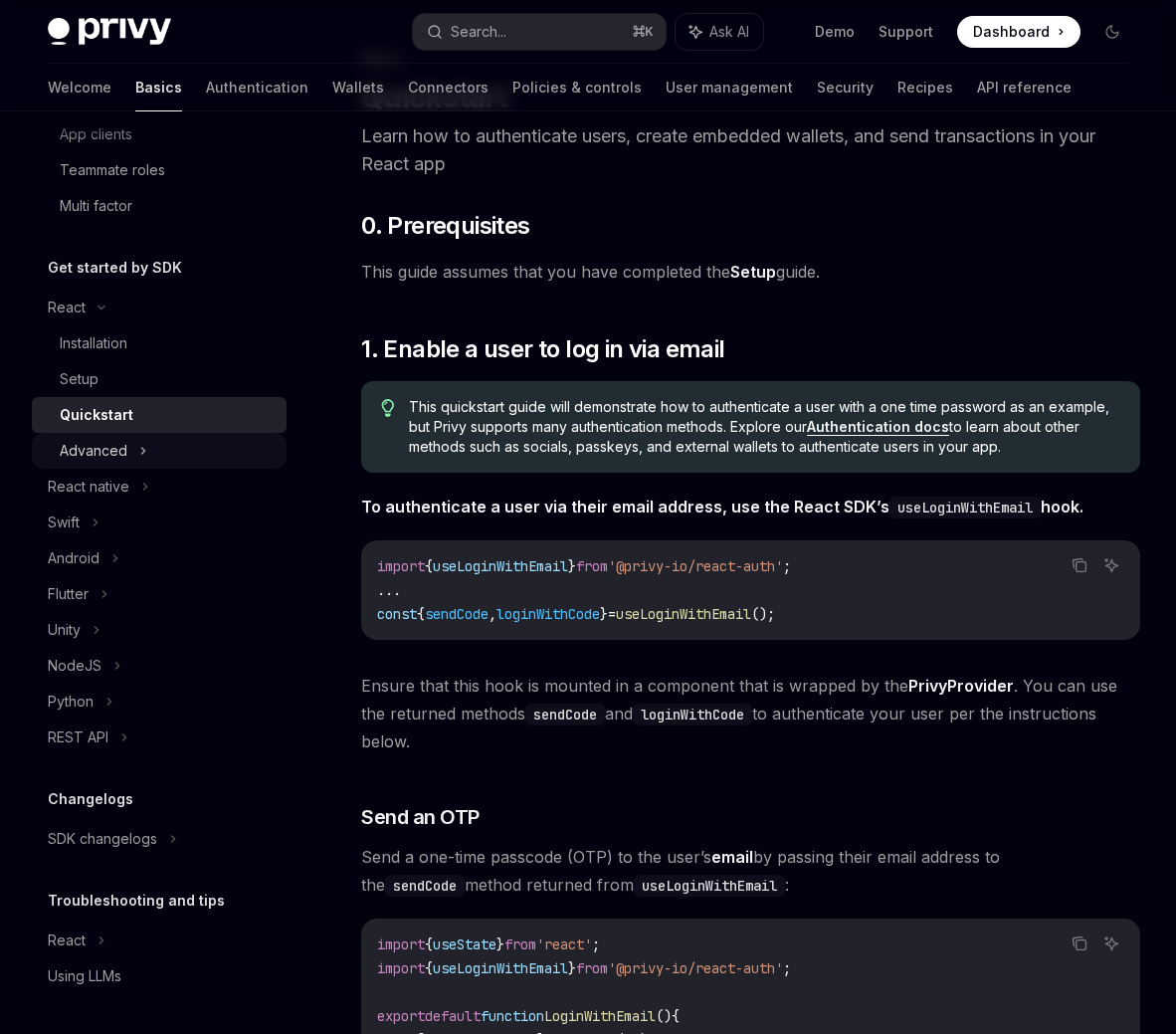 click on "Advanced" at bounding box center (159, 451) 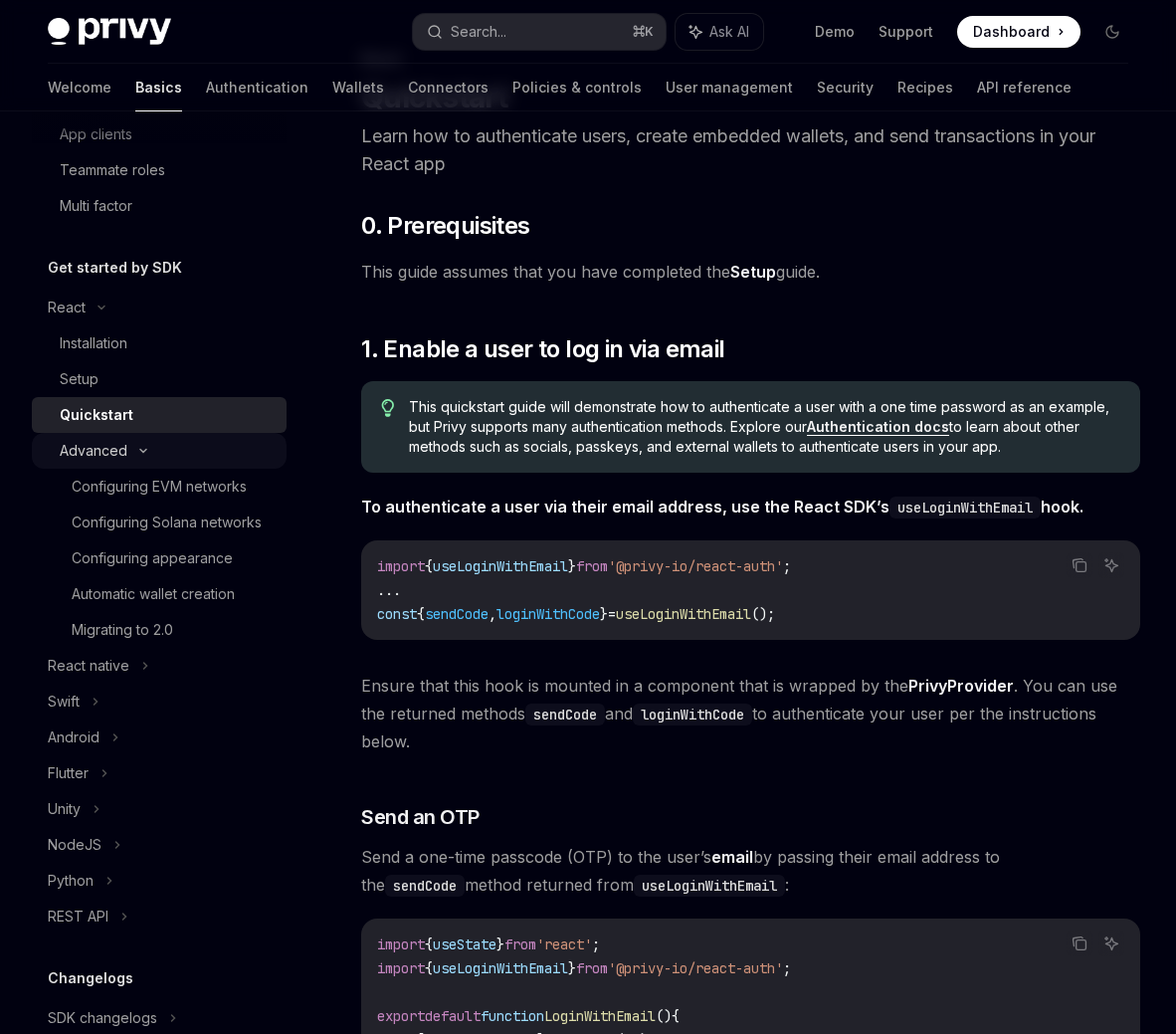 type on "*" 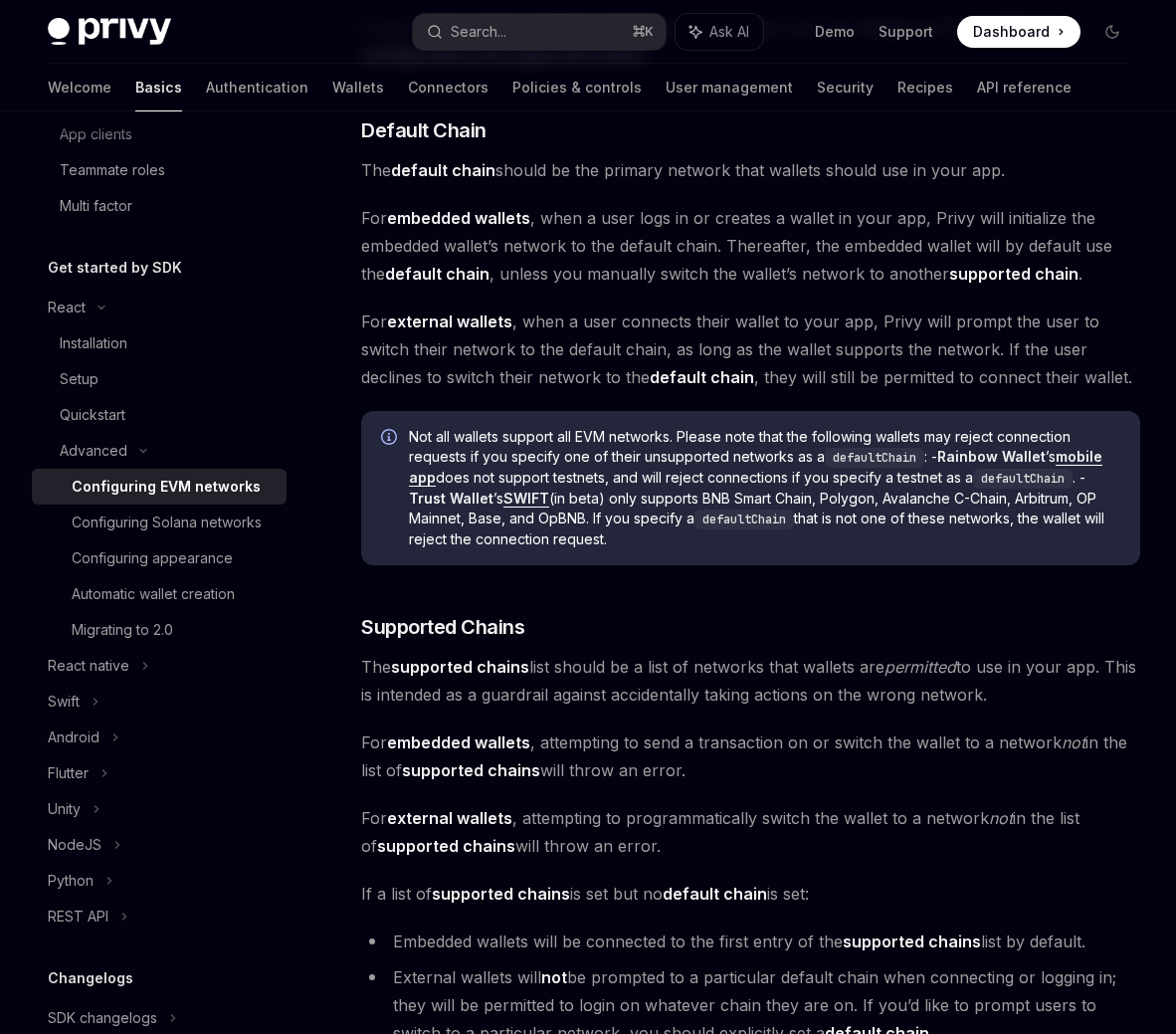 scroll, scrollTop: 729, scrollLeft: 0, axis: vertical 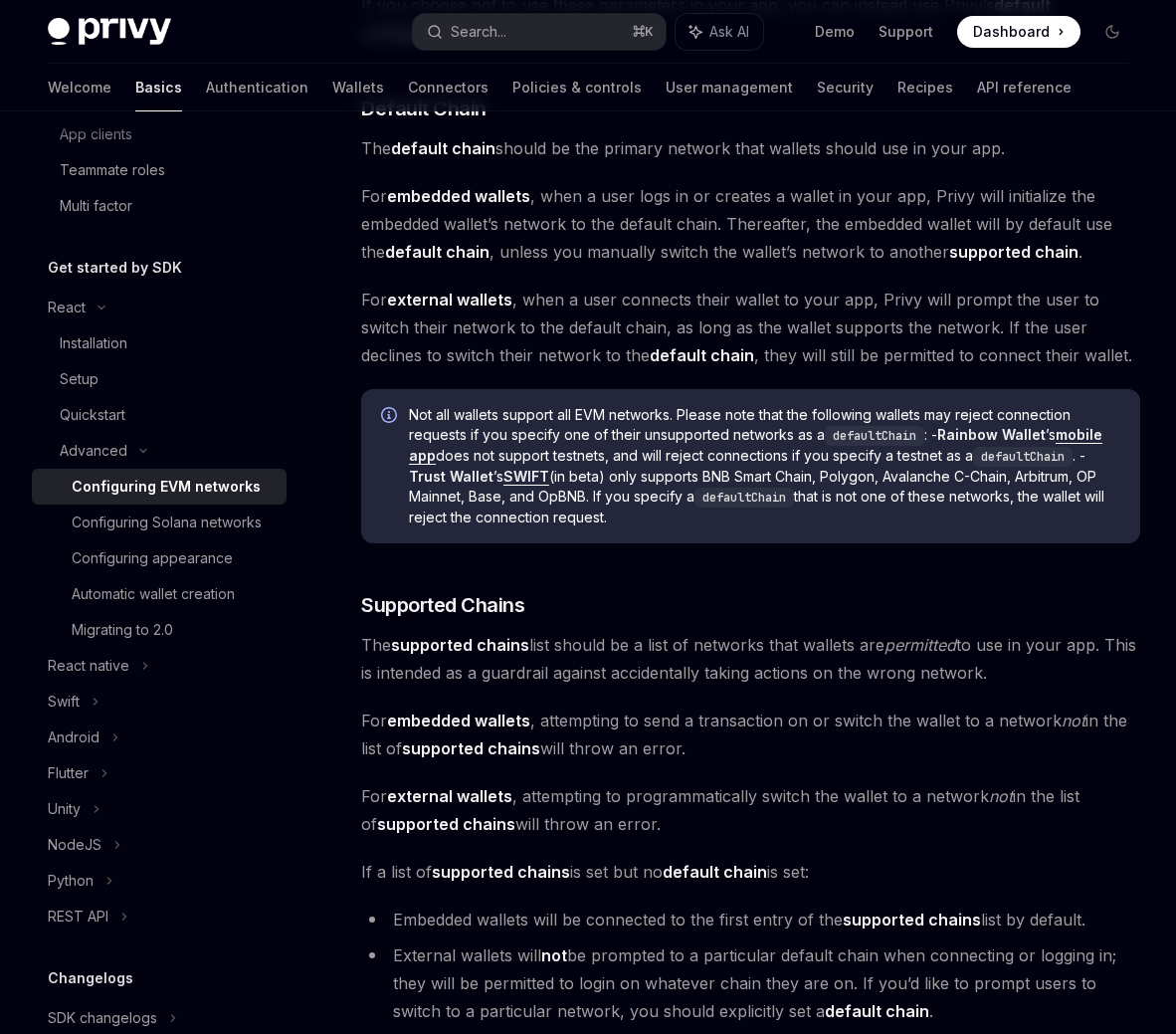 click on "For  embedded wallets , attempting to send a transaction on or switch the wallet to a network  not  in the list of  supported chains  will throw an error." at bounding box center (750, 734) 